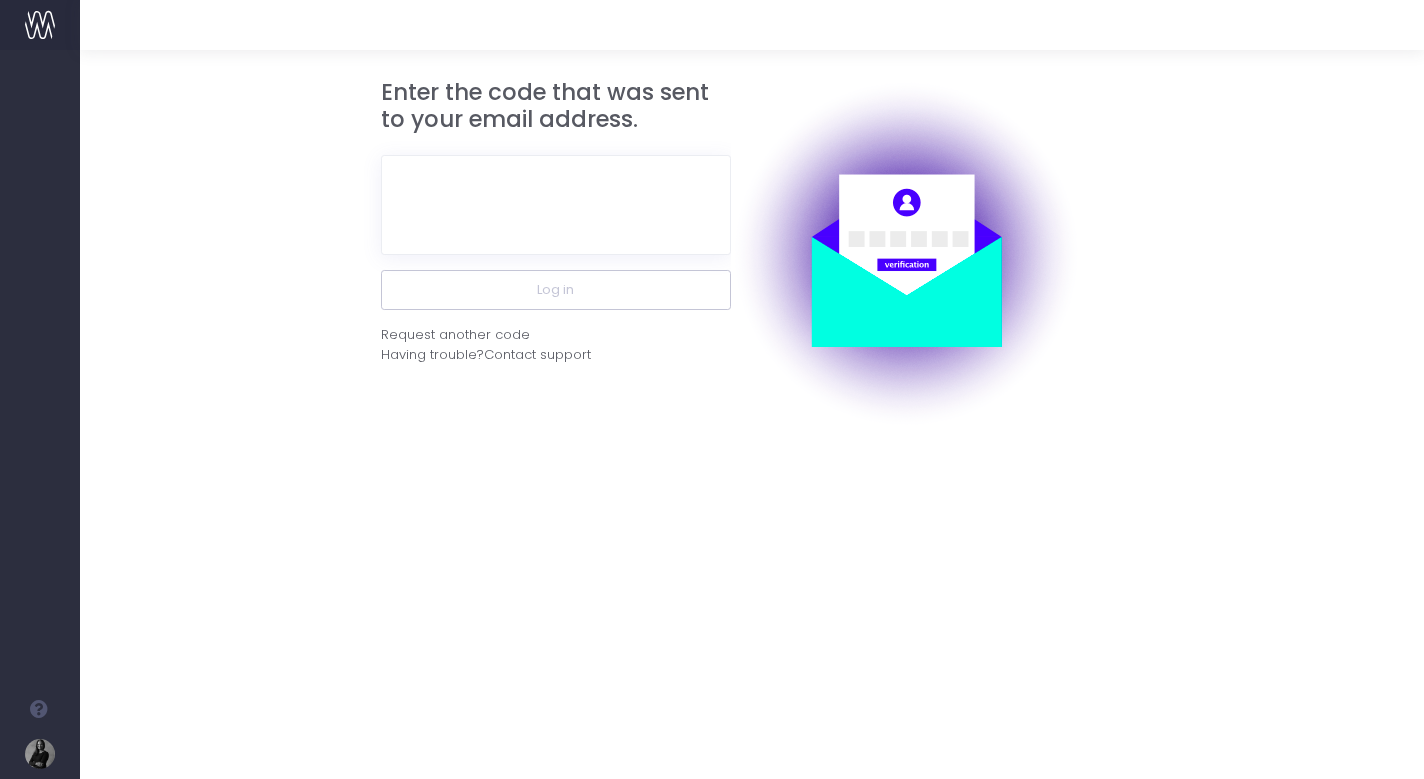 scroll, scrollTop: 0, scrollLeft: 0, axis: both 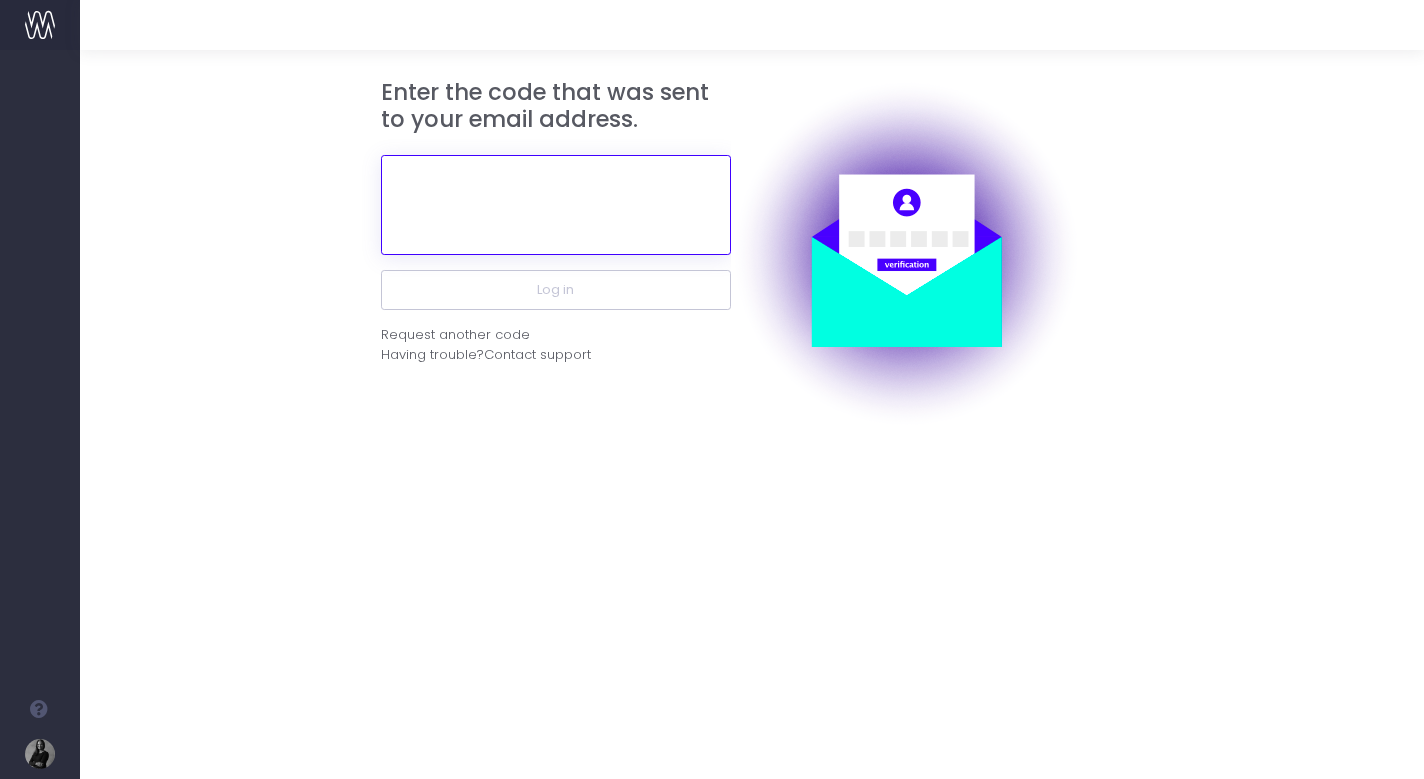 paste on "583804" 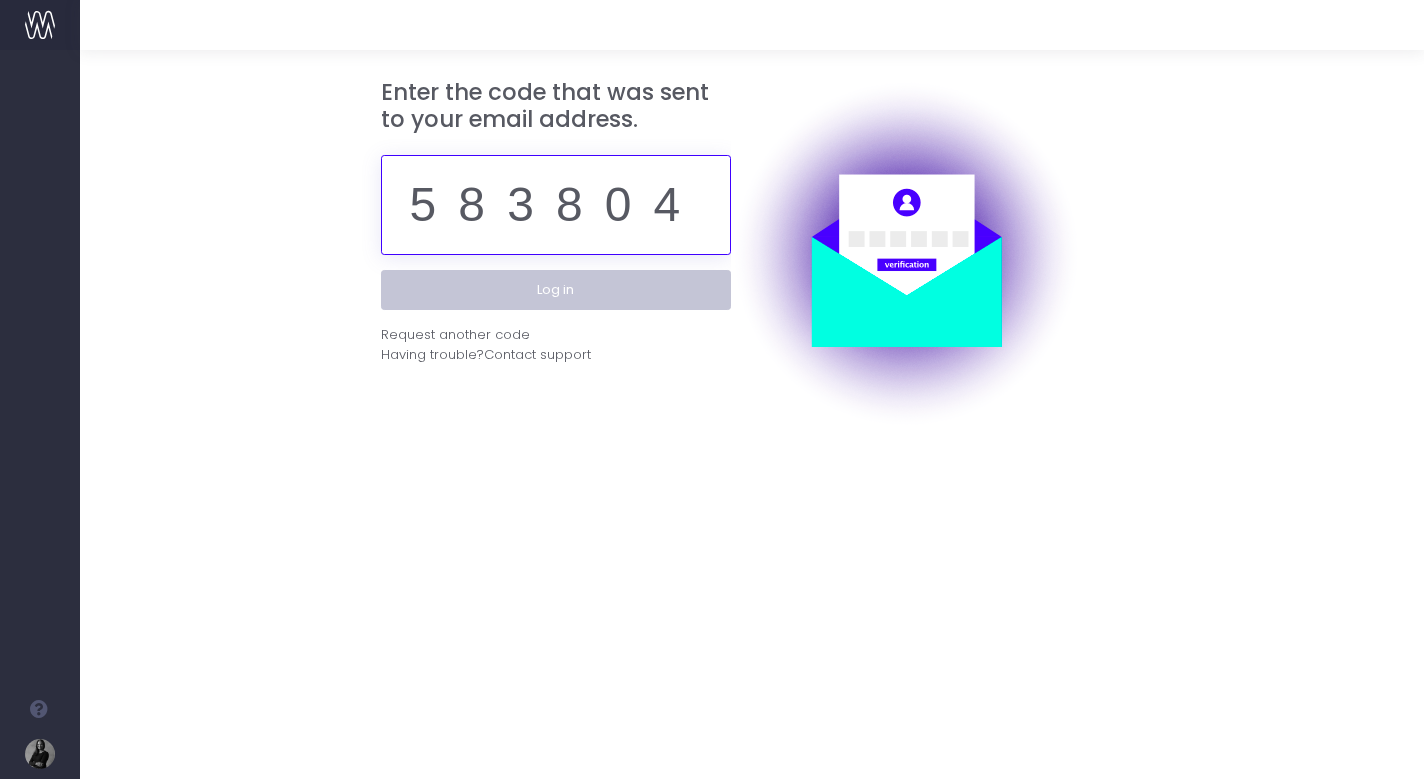 type on "583804" 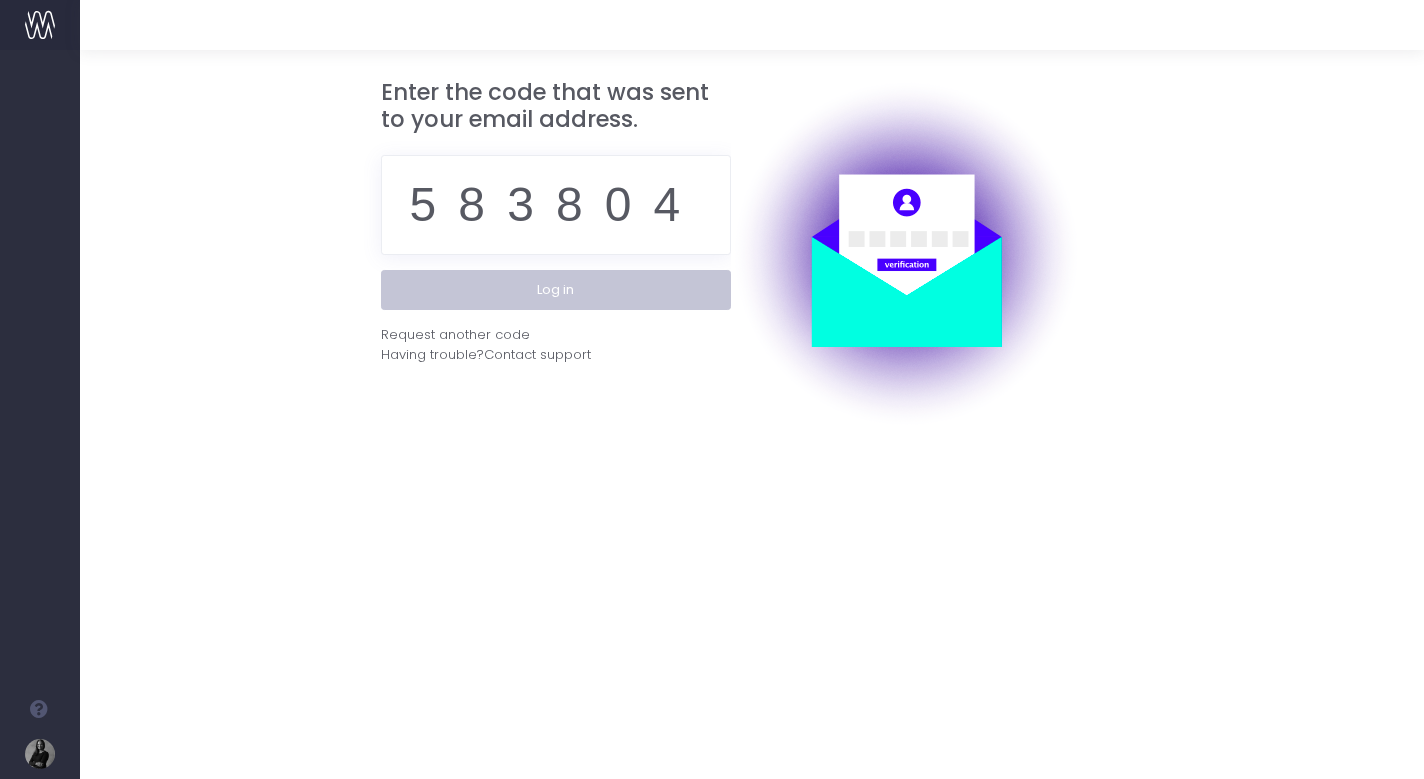 click on "Log in" at bounding box center (556, 290) 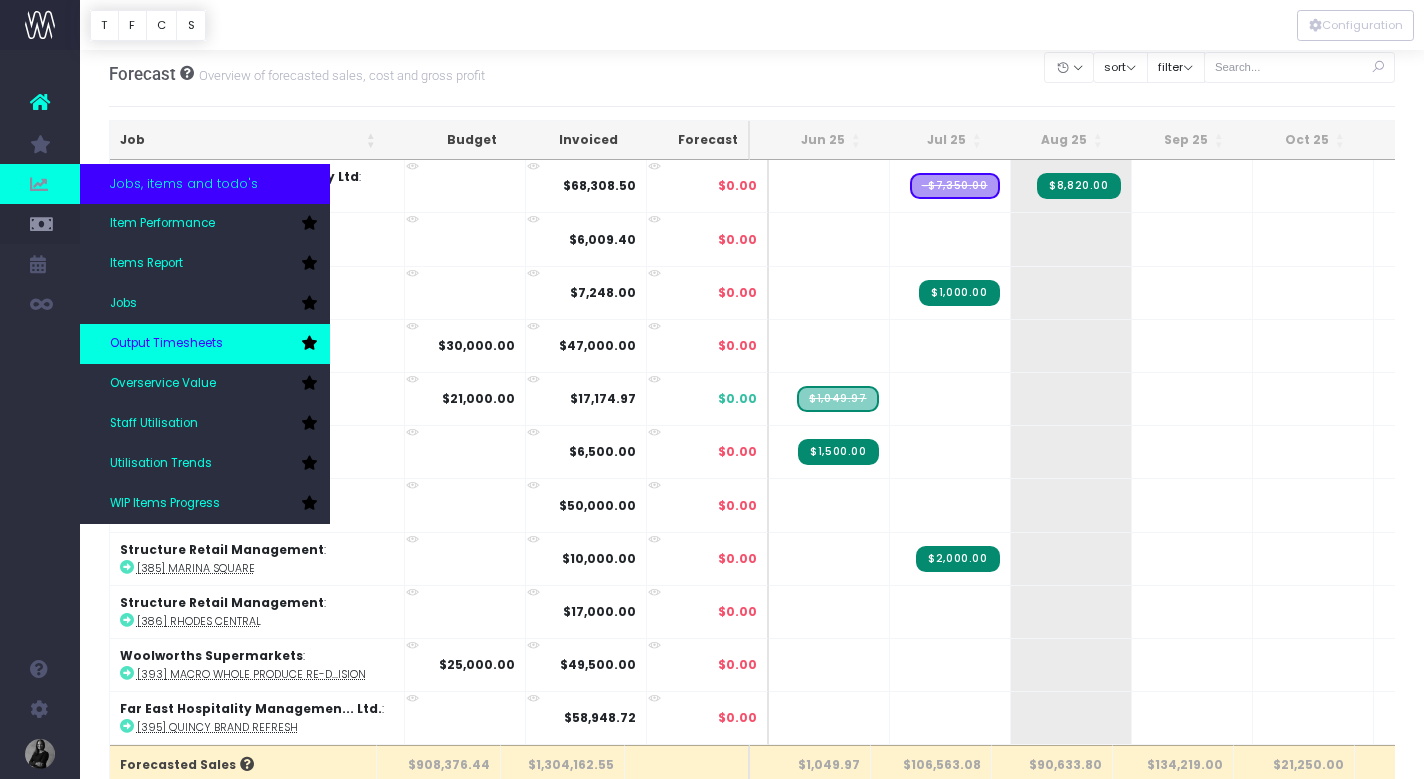 scroll, scrollTop: 12, scrollLeft: 0, axis: vertical 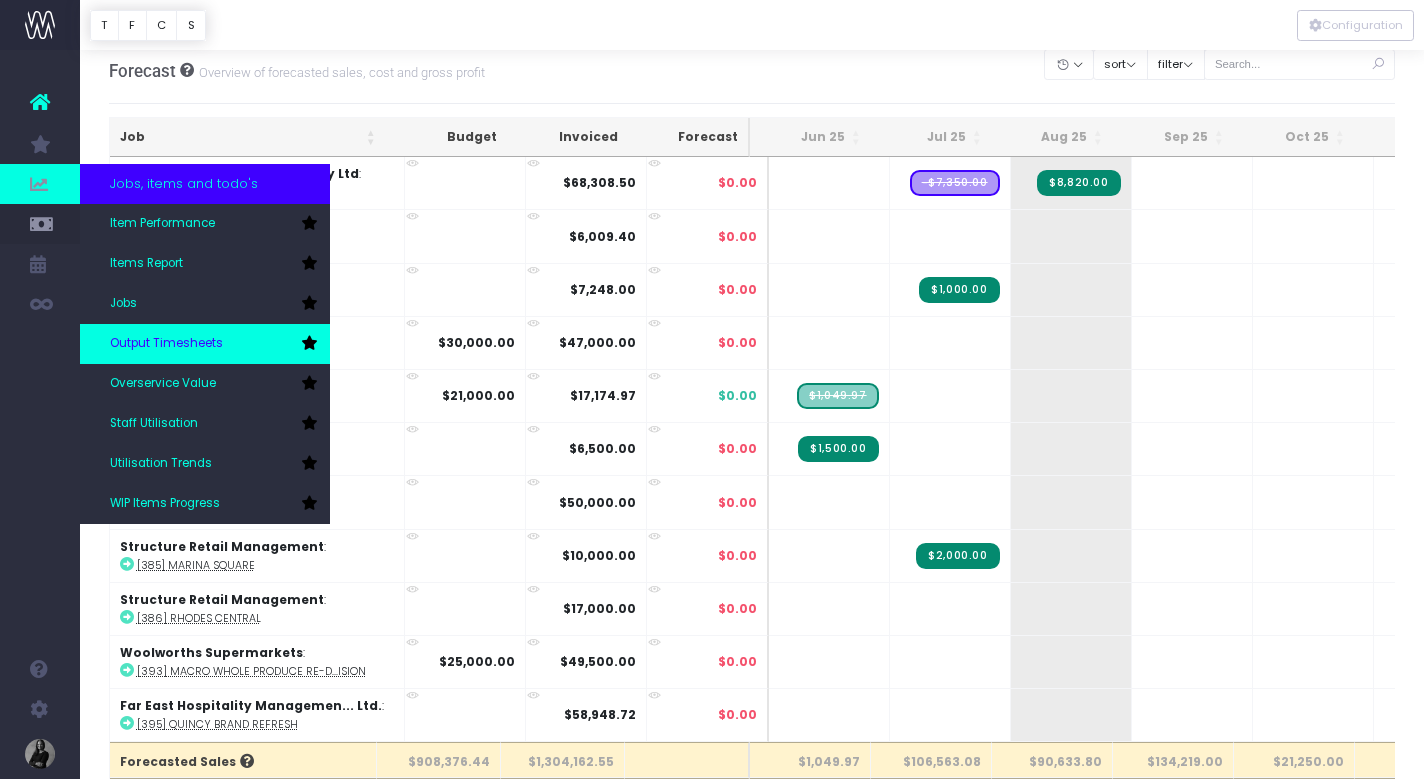 click on "Output Timesheets" at bounding box center (166, 344) 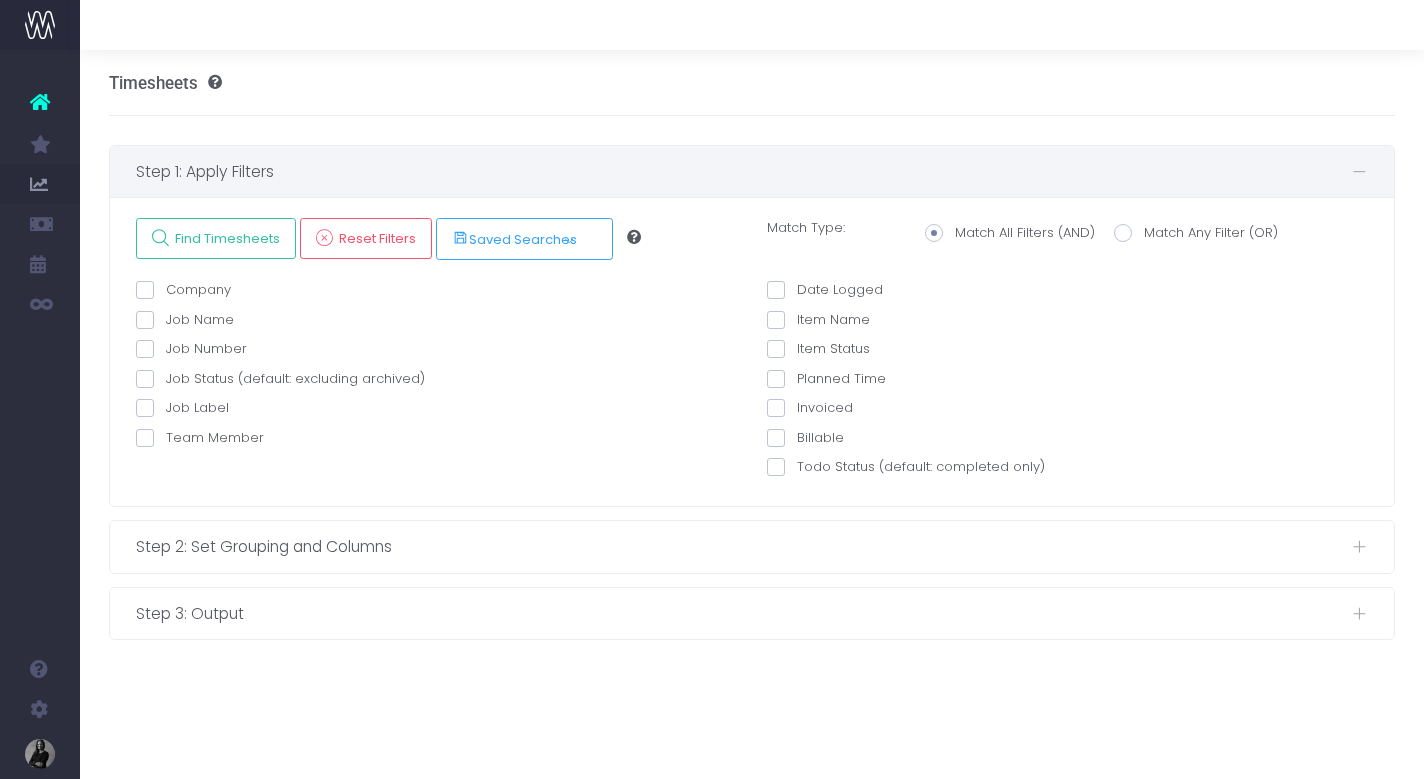 scroll, scrollTop: 0, scrollLeft: 0, axis: both 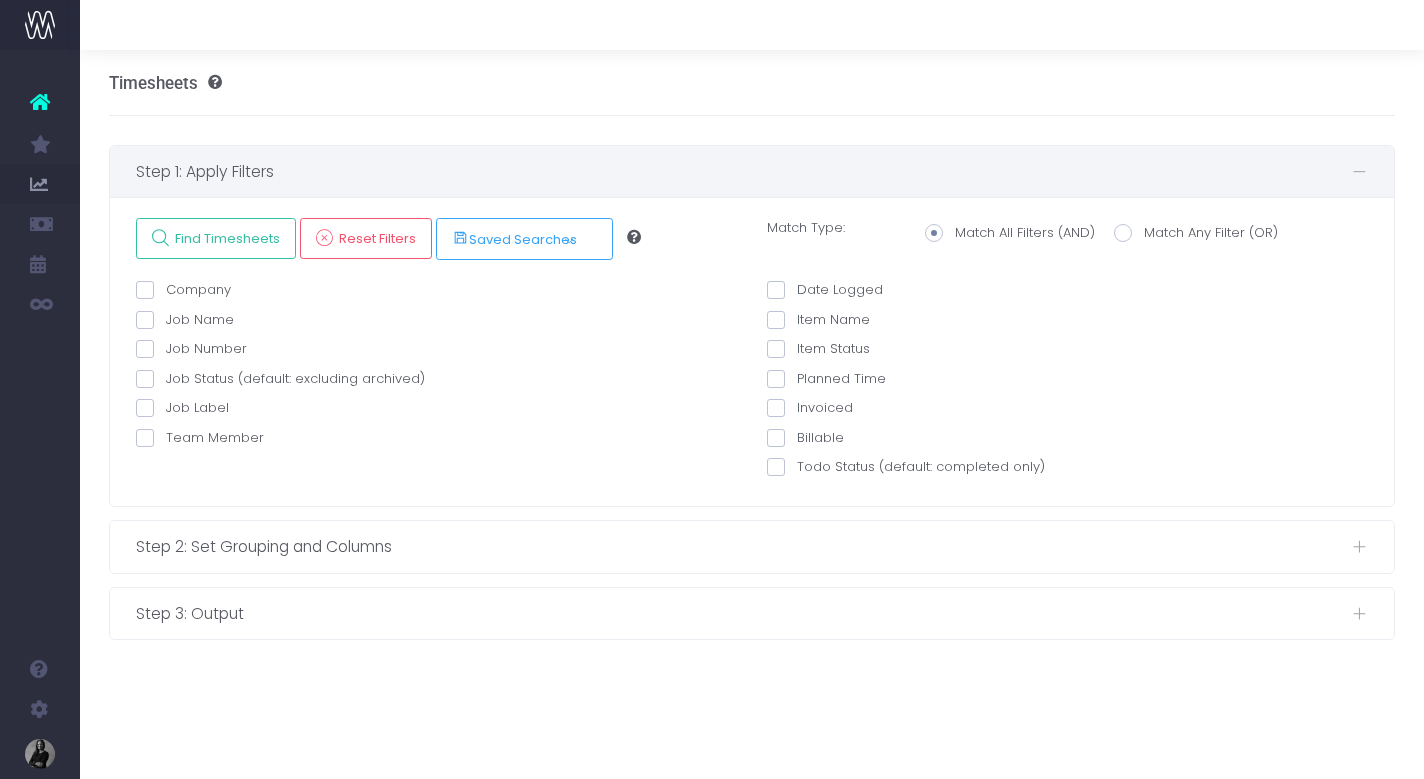 click at bounding box center [145, 349] 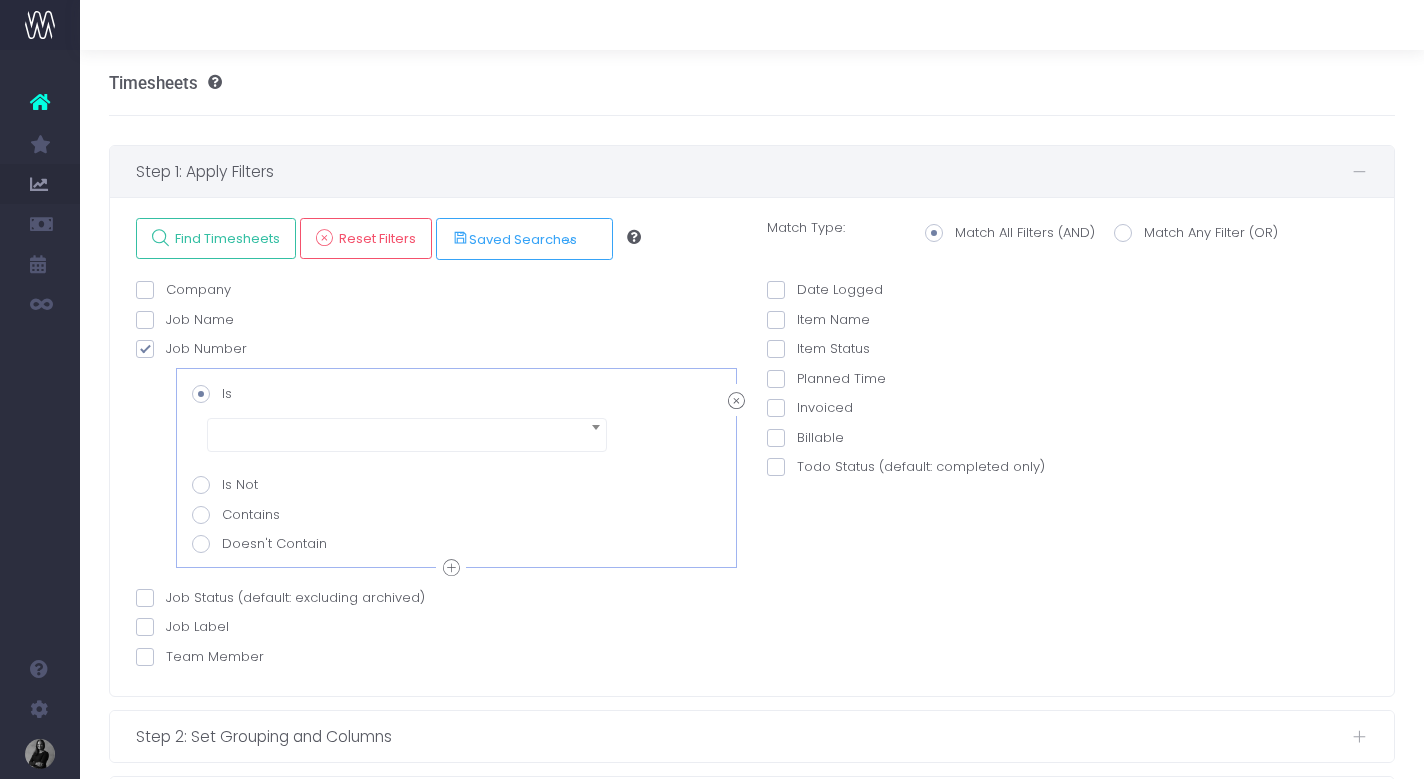 click at bounding box center [145, 349] 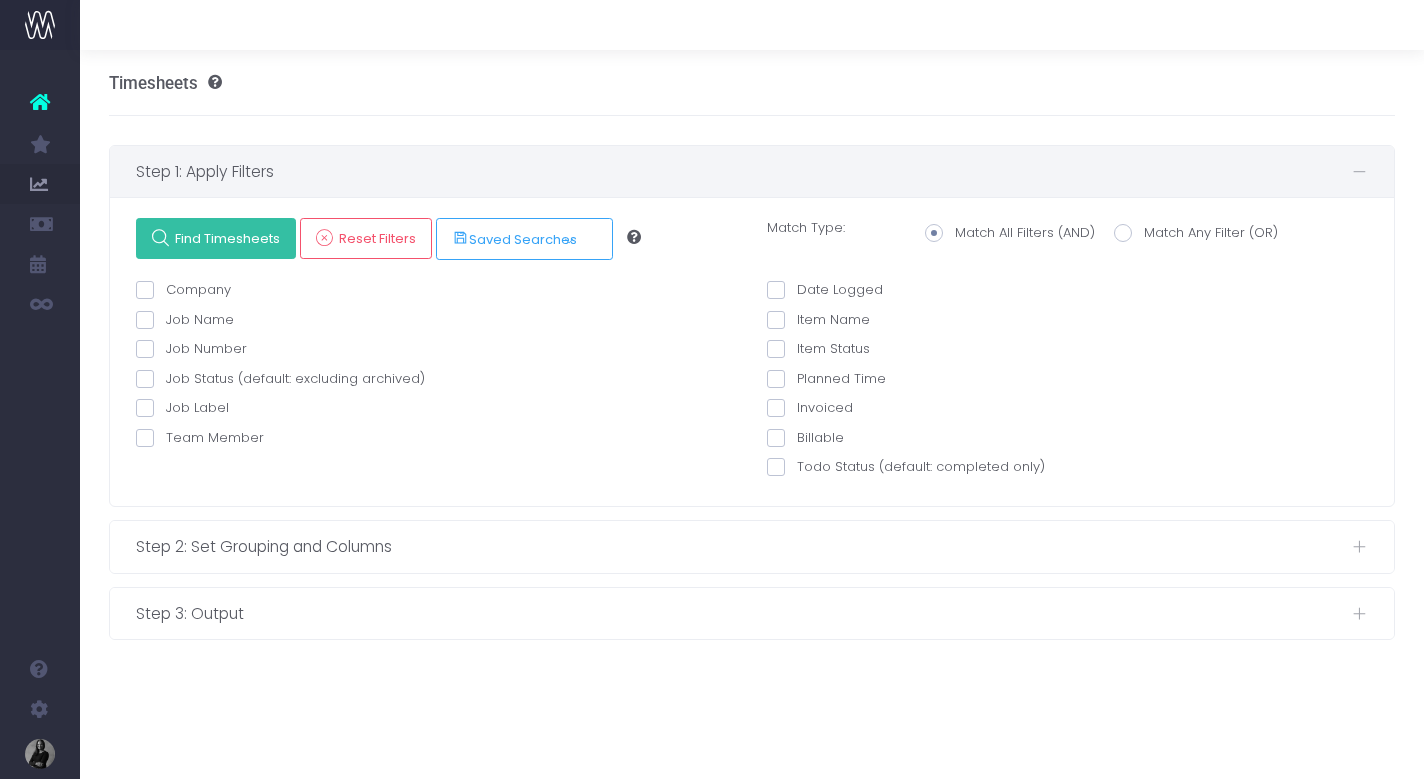 click on "Find Timesheets" at bounding box center [225, 238] 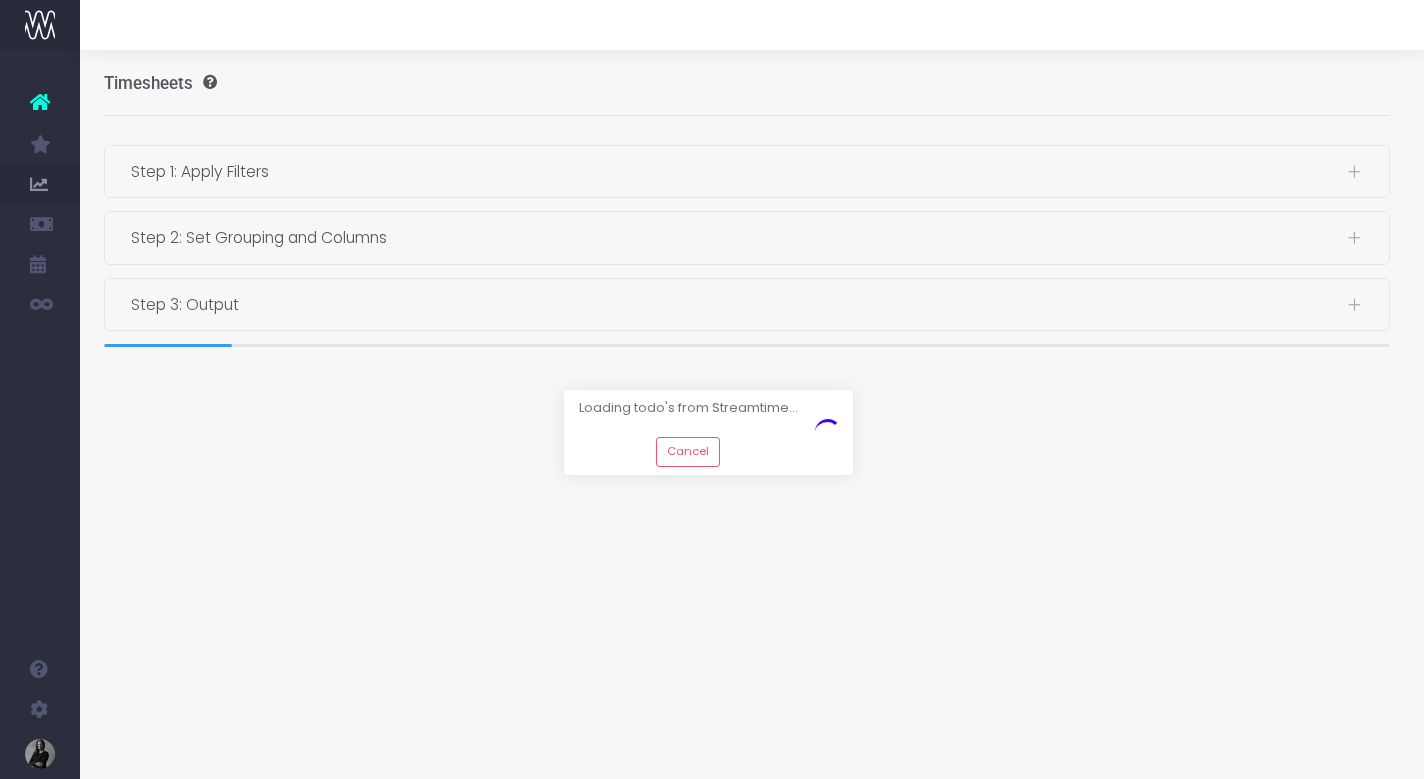 scroll, scrollTop: 1, scrollLeft: 4, axis: both 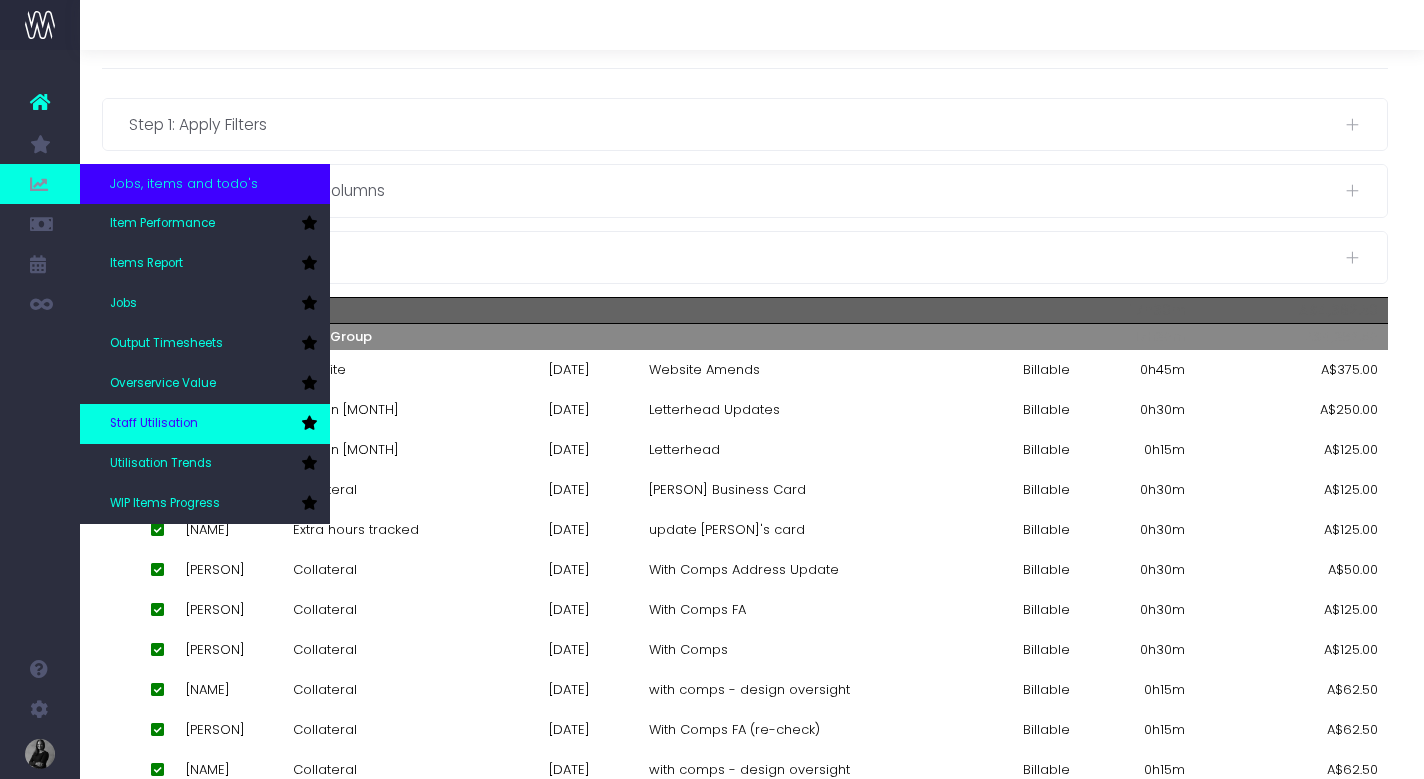 click on "Staff Utilisation" at bounding box center (154, 424) 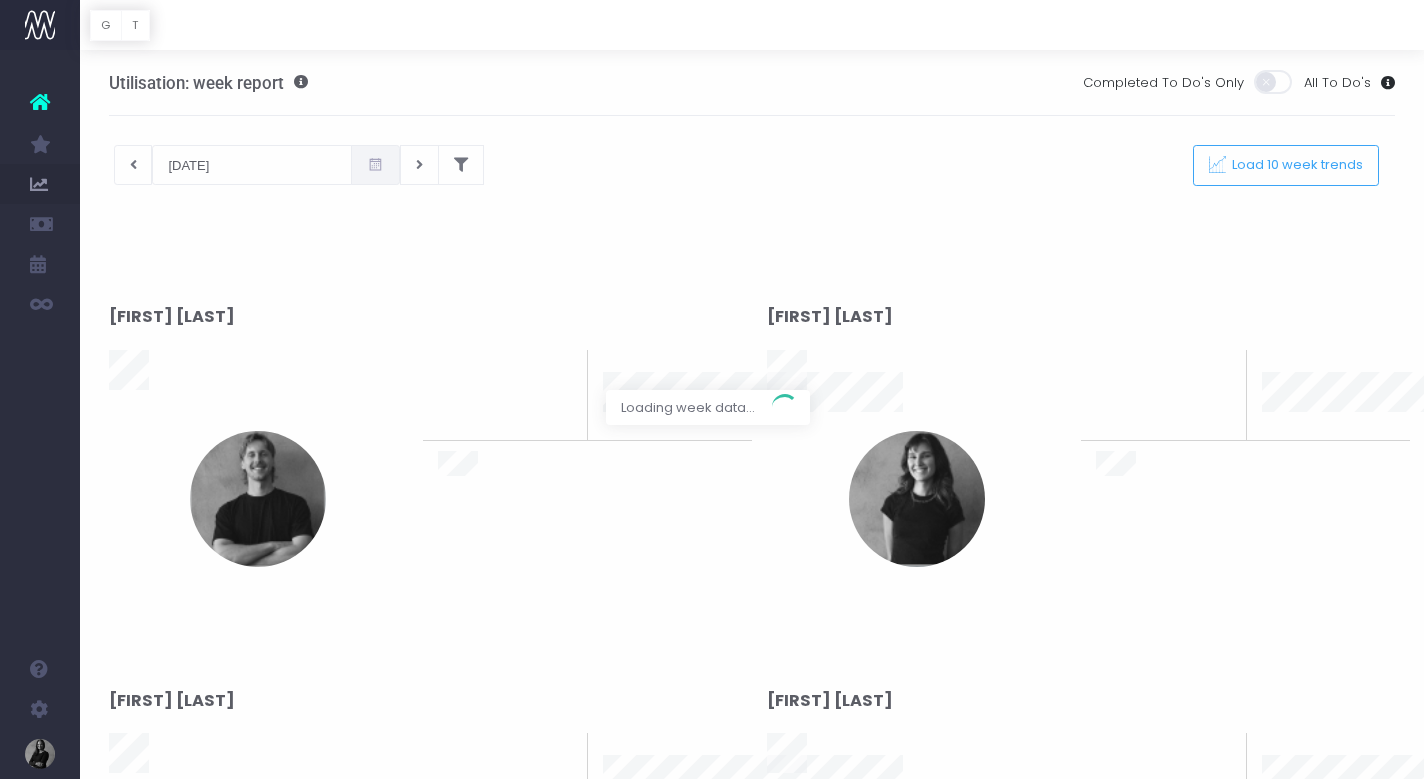scroll, scrollTop: 0, scrollLeft: 0, axis: both 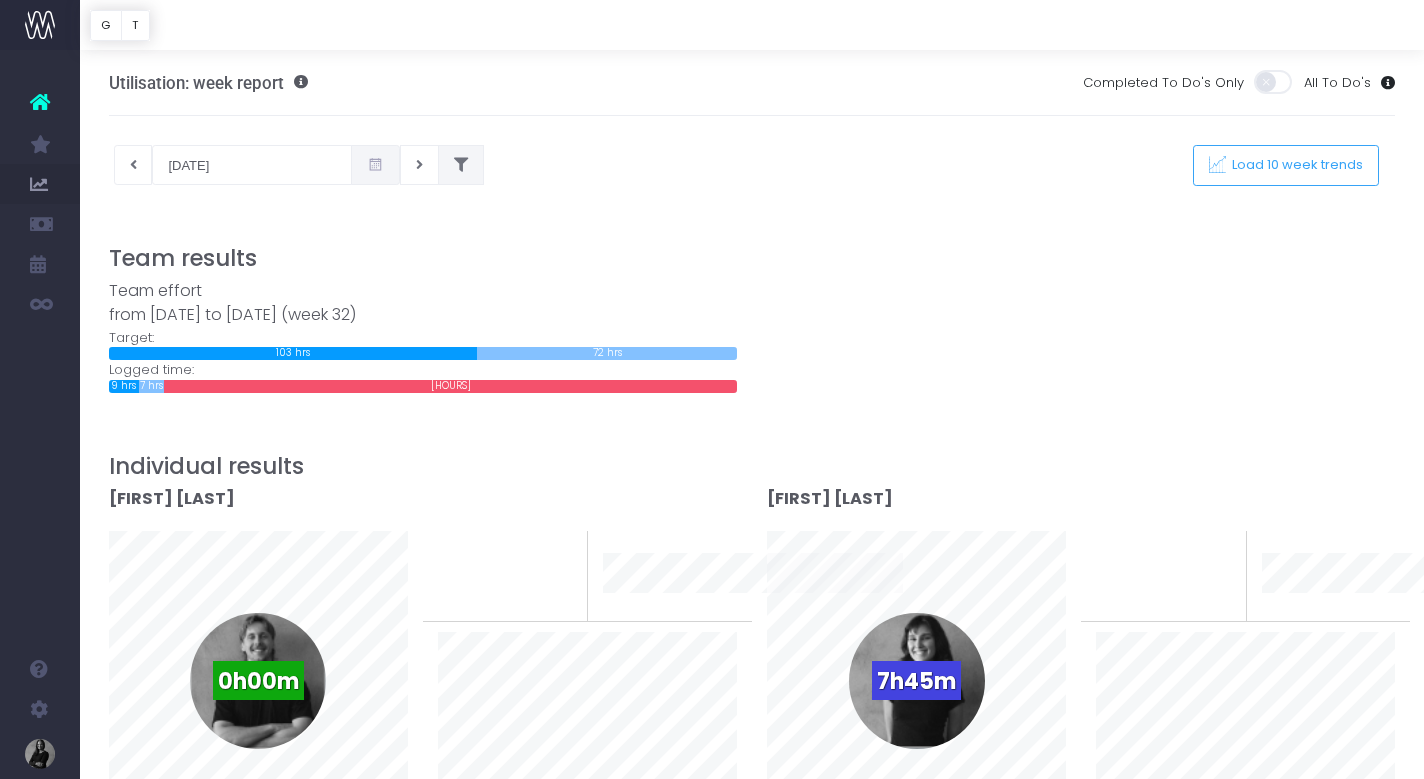 click at bounding box center (461, 165) 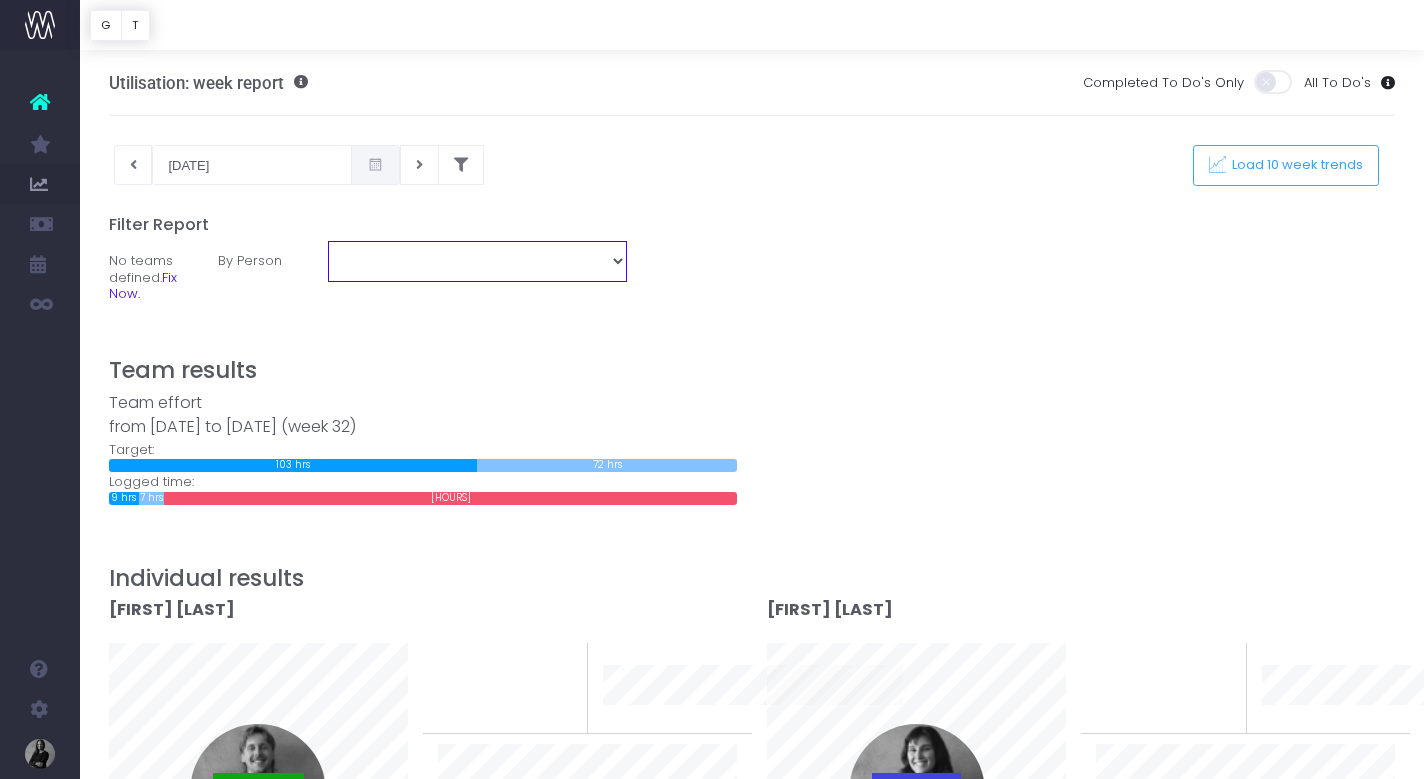 select on "11647" 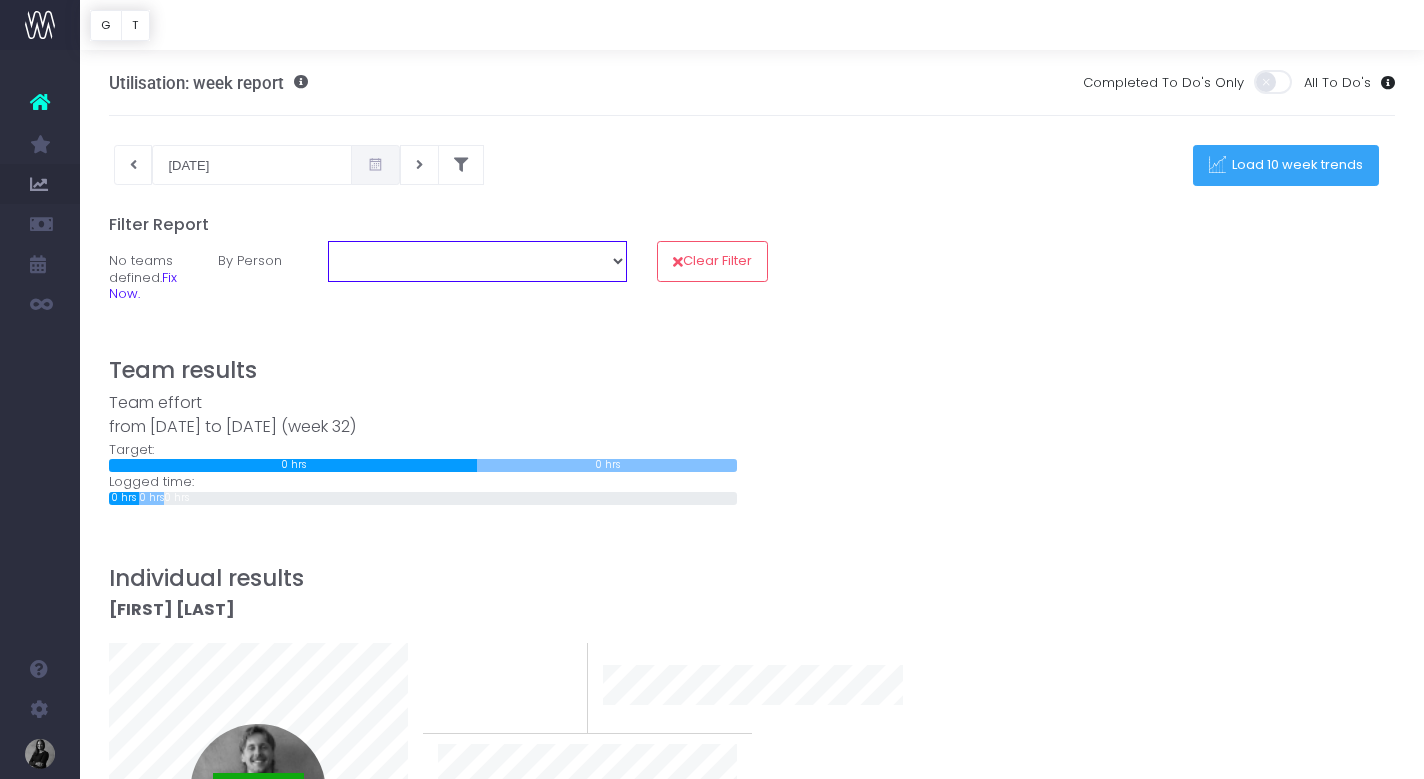 scroll, scrollTop: 0, scrollLeft: 0, axis: both 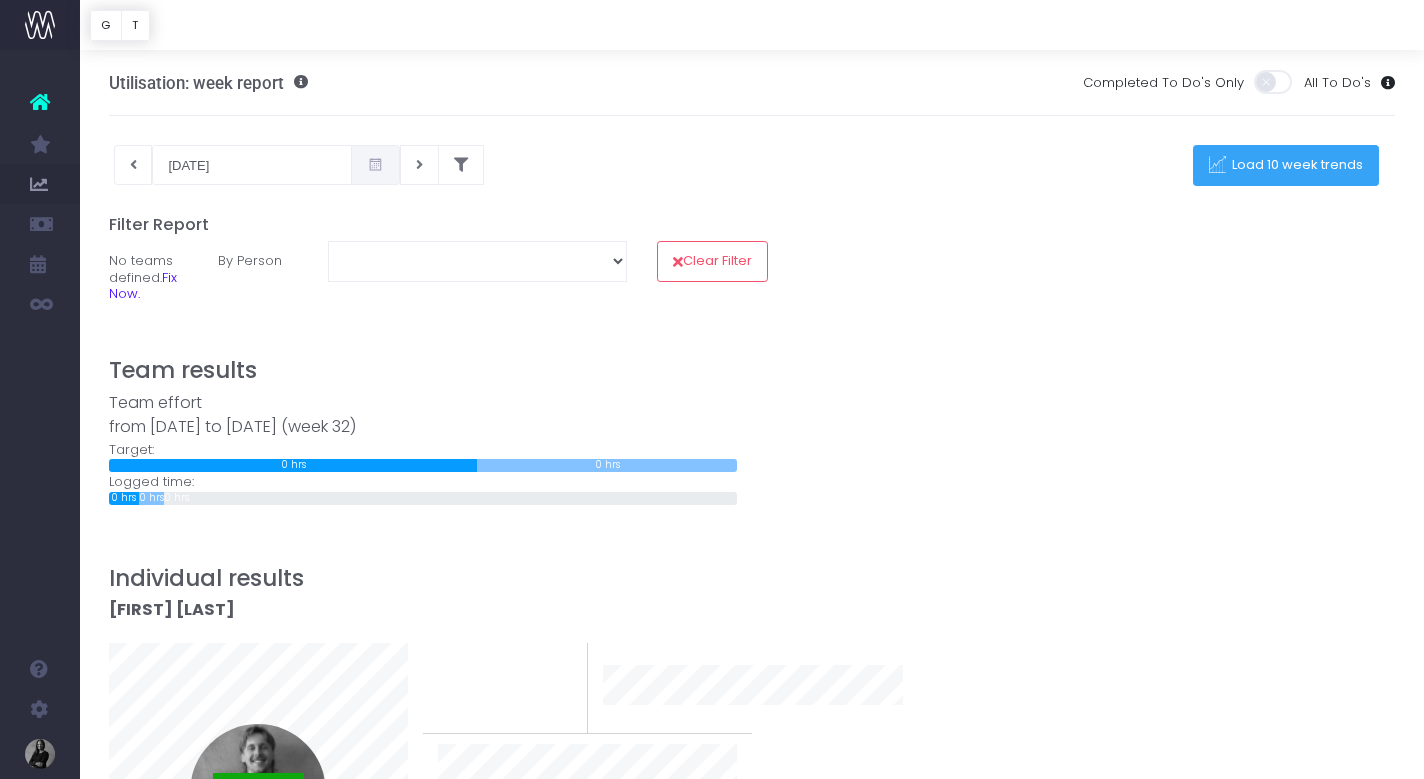 click at bounding box center [1217, 165] 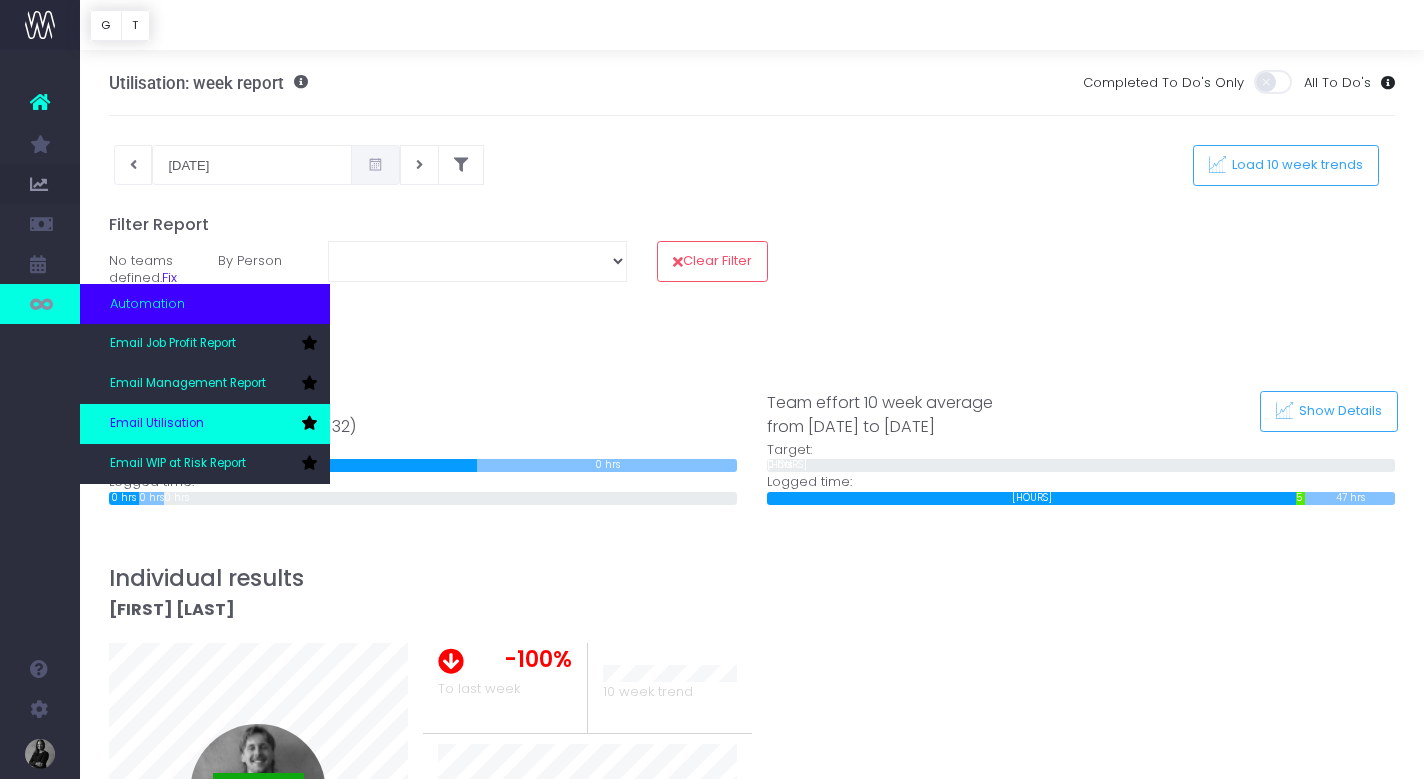 click on "Email Utilisation" at bounding box center [157, 424] 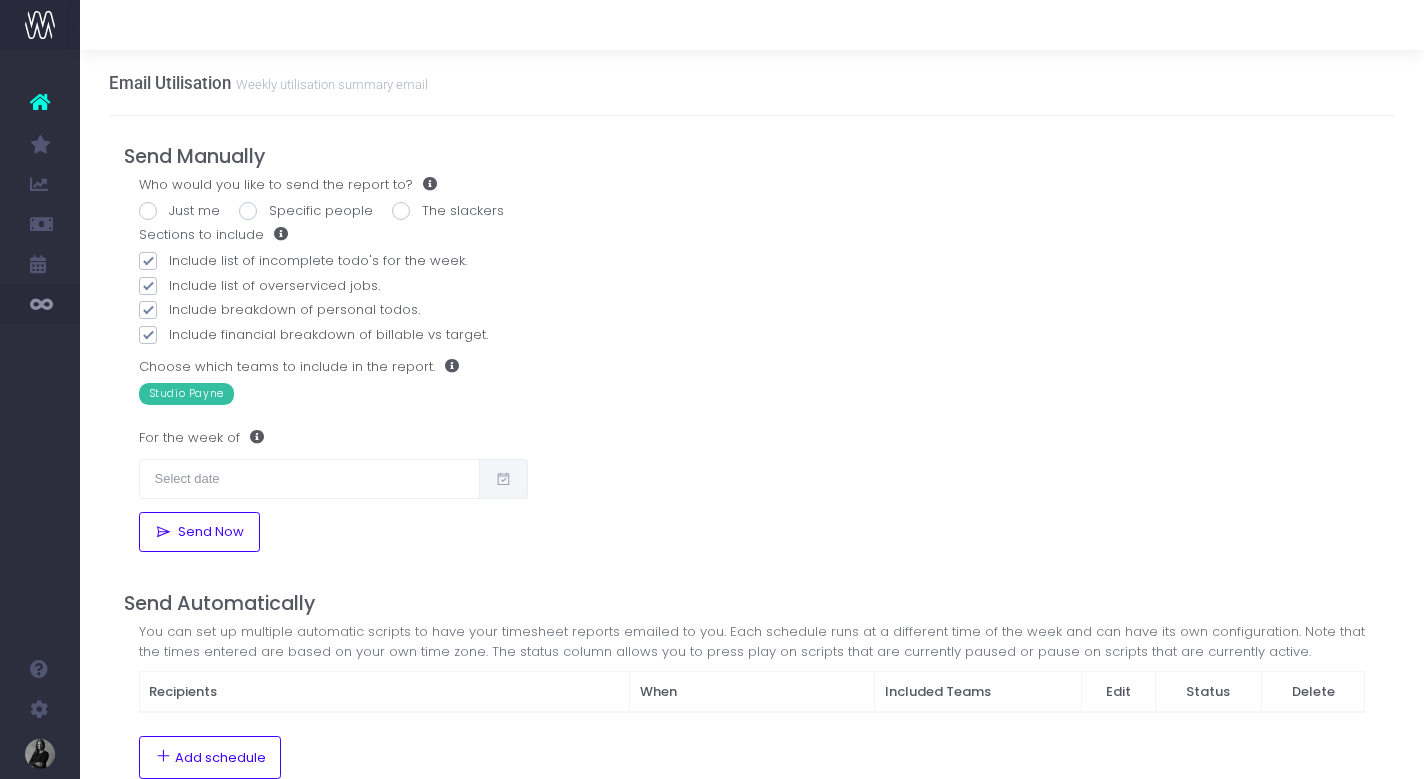 scroll, scrollTop: 0, scrollLeft: 0, axis: both 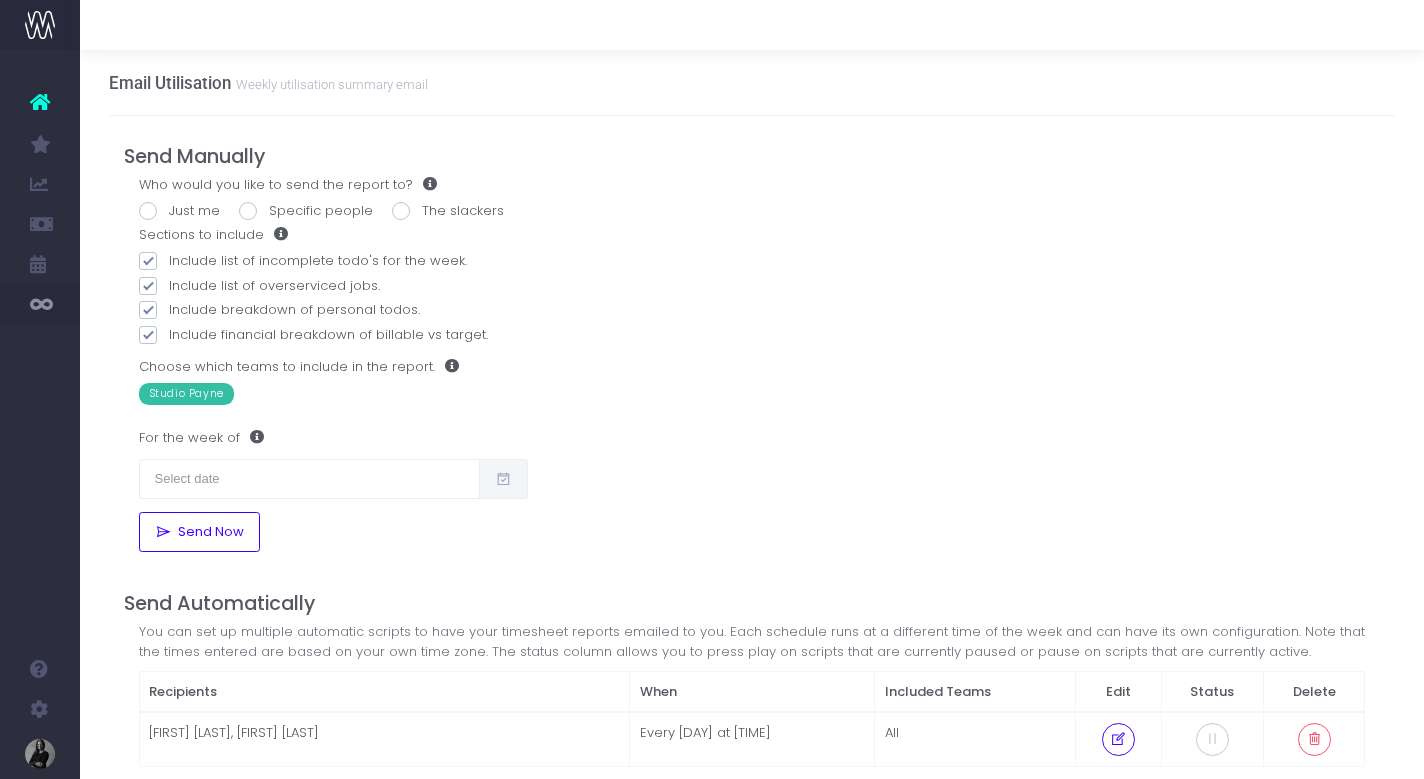 click on "Include breakdown of personal todos." at bounding box center [752, 310] 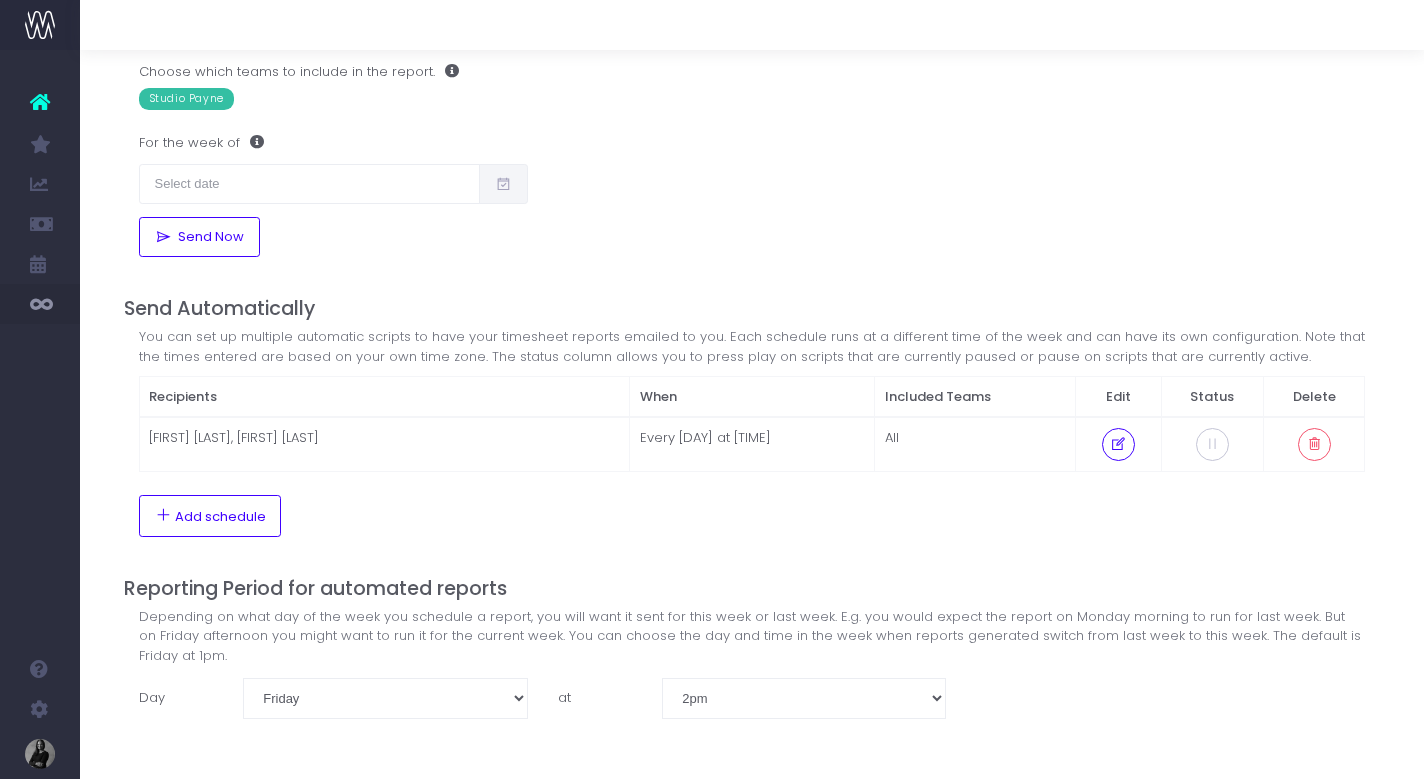 scroll, scrollTop: 294, scrollLeft: 0, axis: vertical 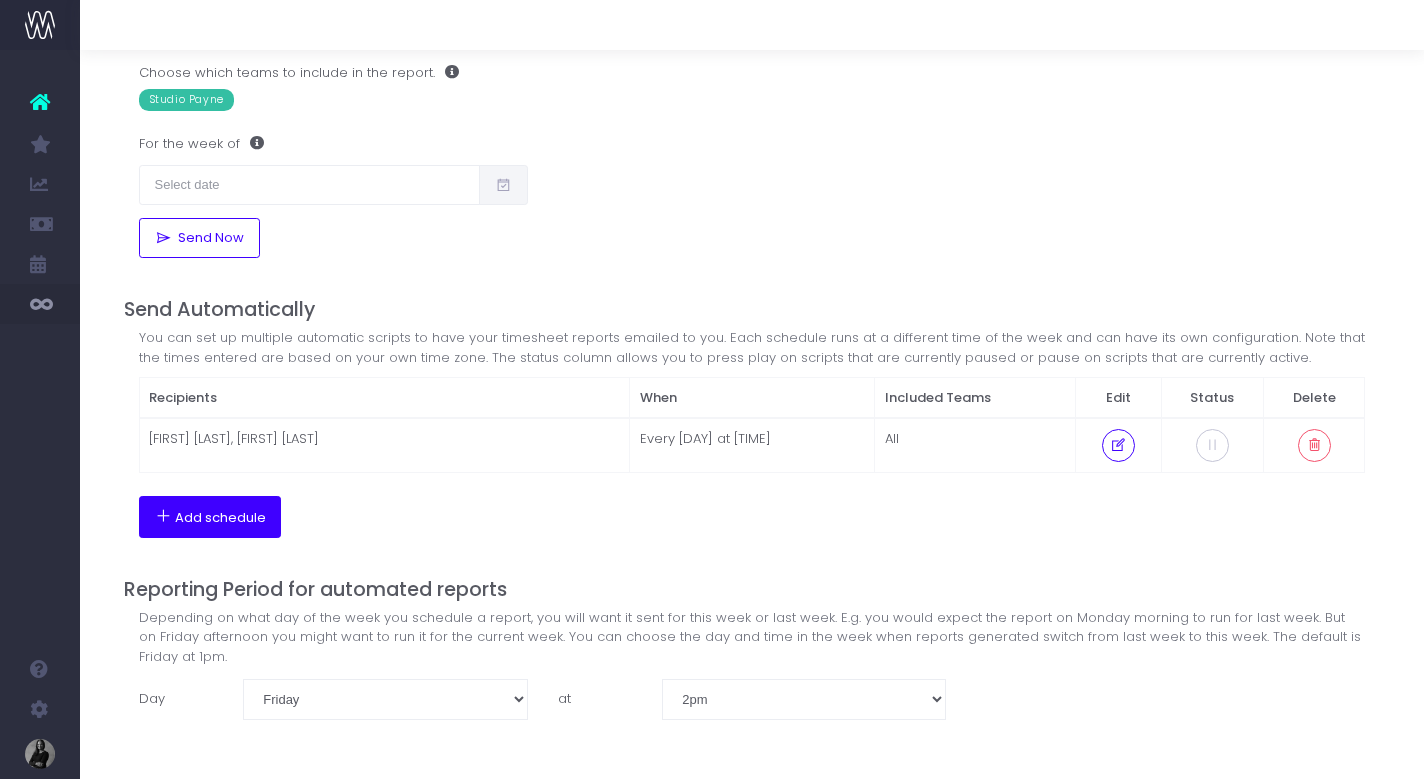 click on "Add schedule" at bounding box center [220, 518] 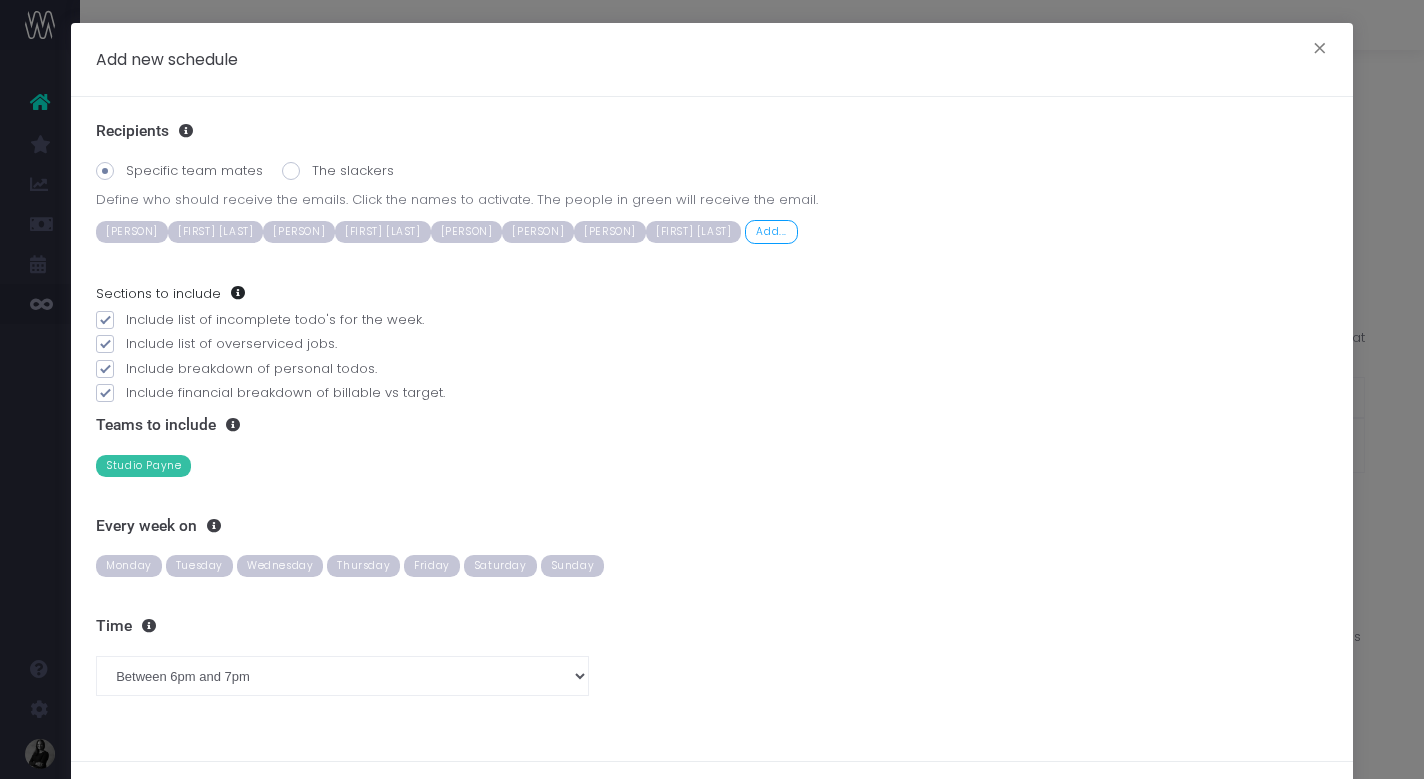 scroll, scrollTop: 0, scrollLeft: 0, axis: both 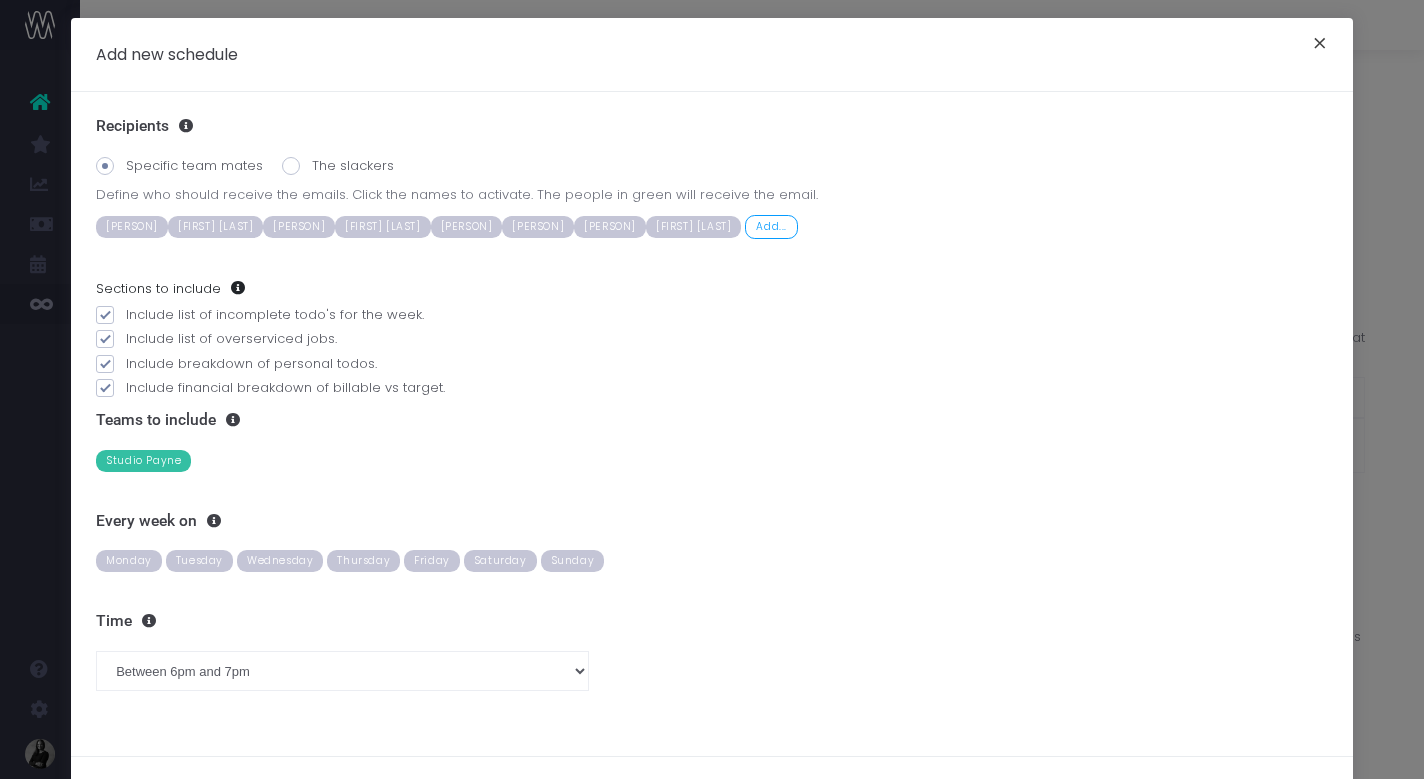 click on "×" at bounding box center (1320, 46) 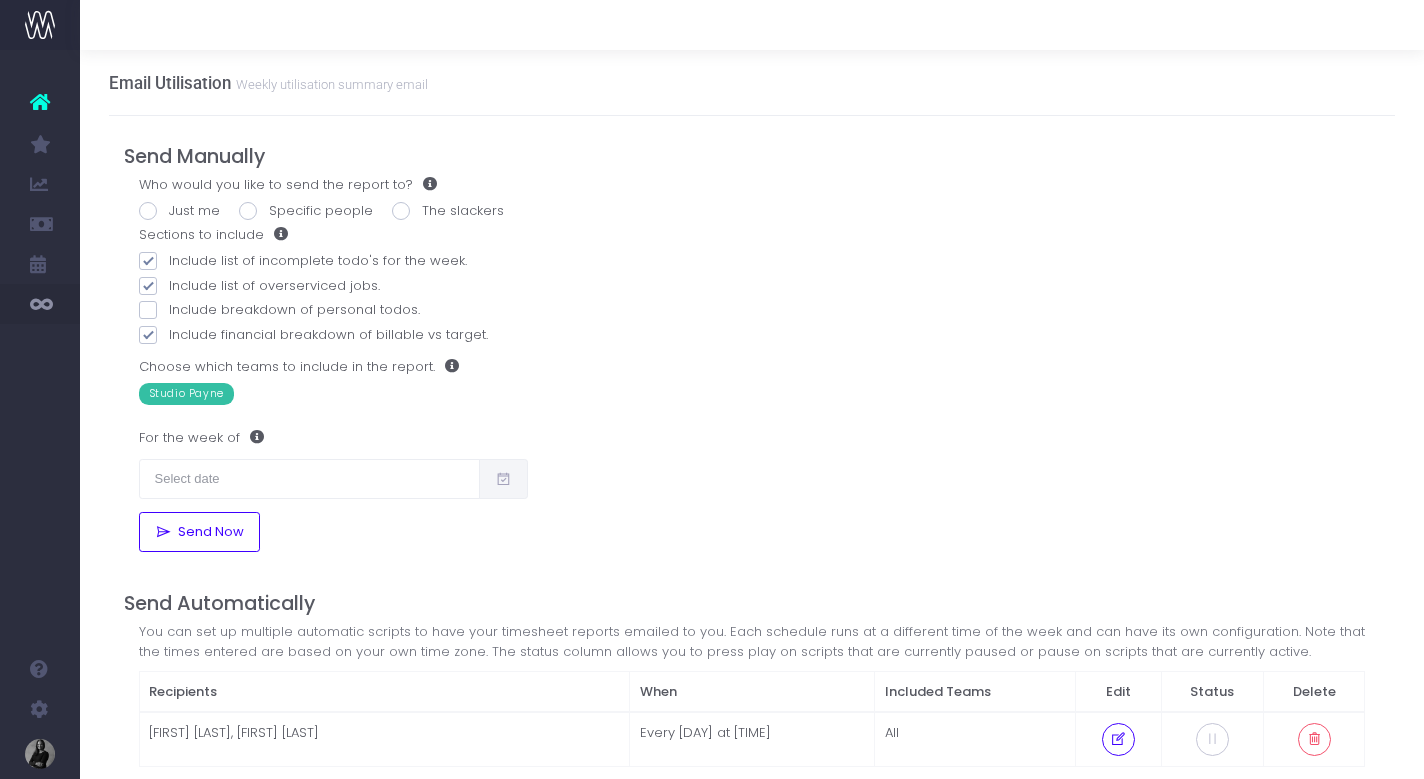 scroll, scrollTop: 0, scrollLeft: 0, axis: both 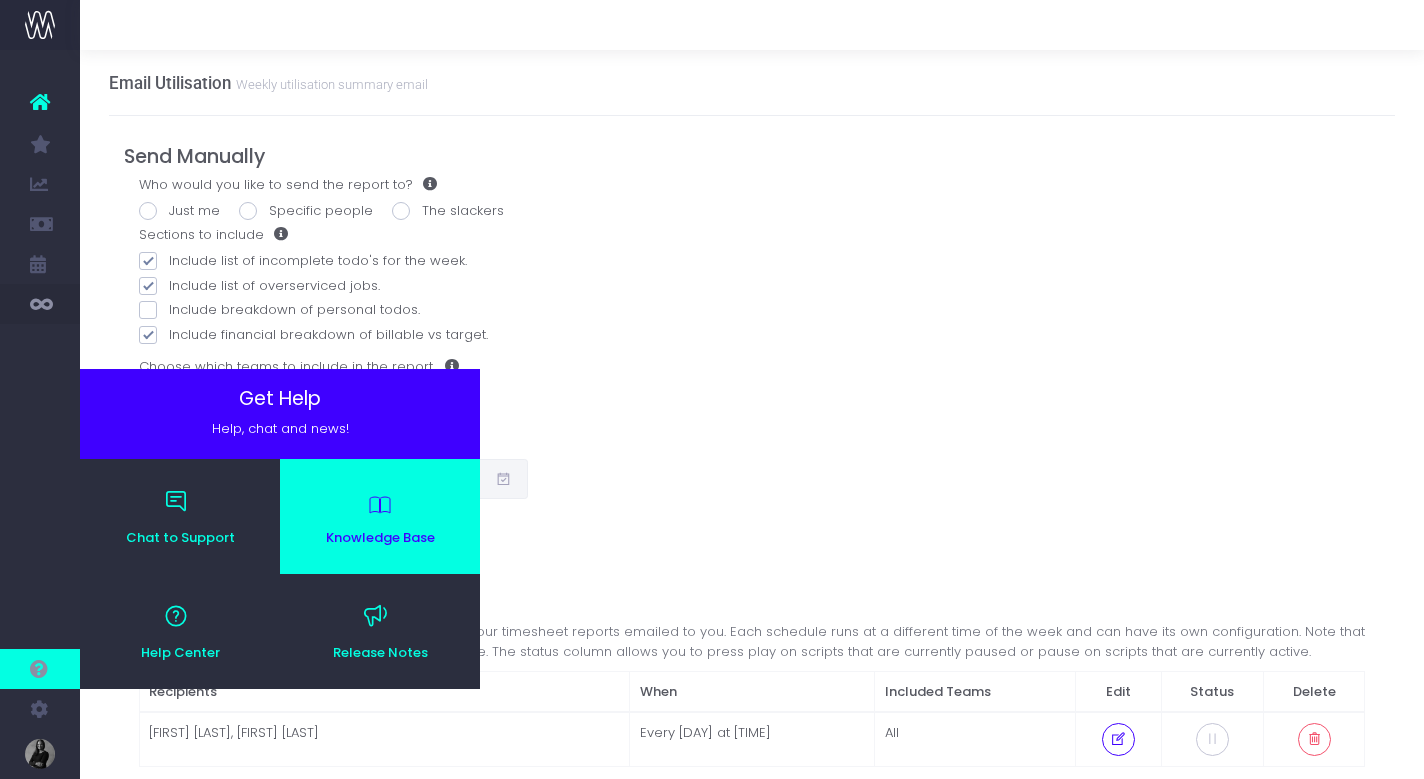 click on "Knowledge Base" at bounding box center [380, 516] 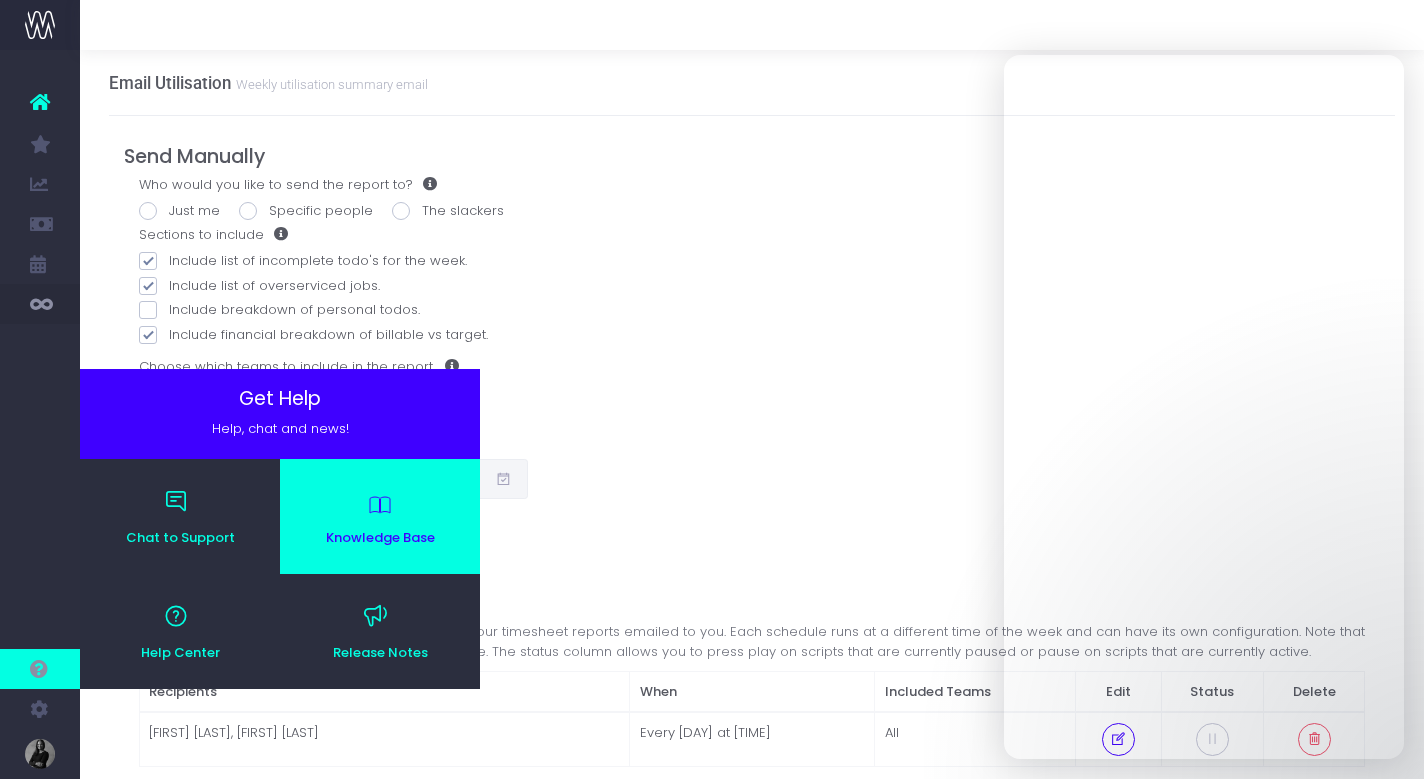 scroll, scrollTop: 0, scrollLeft: 10, axis: horizontal 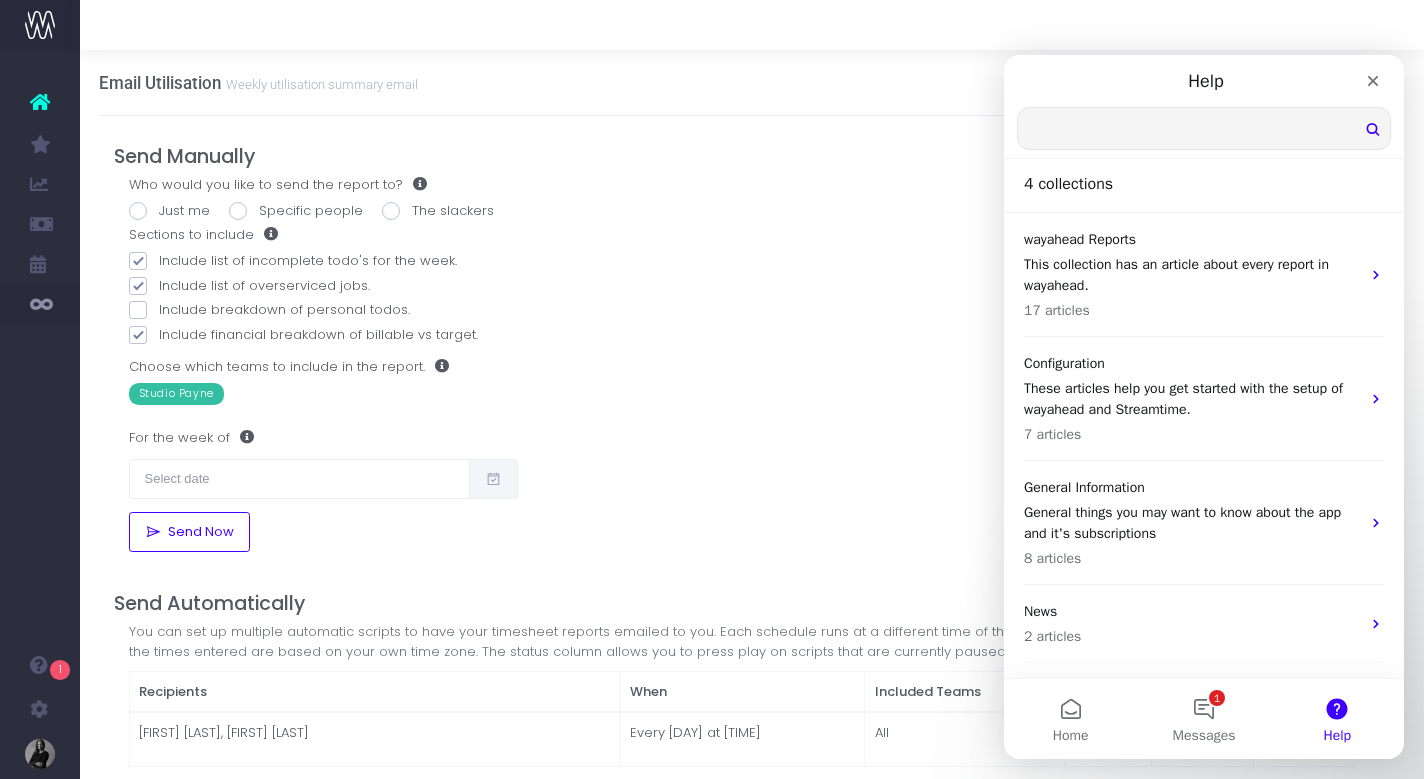 click at bounding box center [1204, 128] 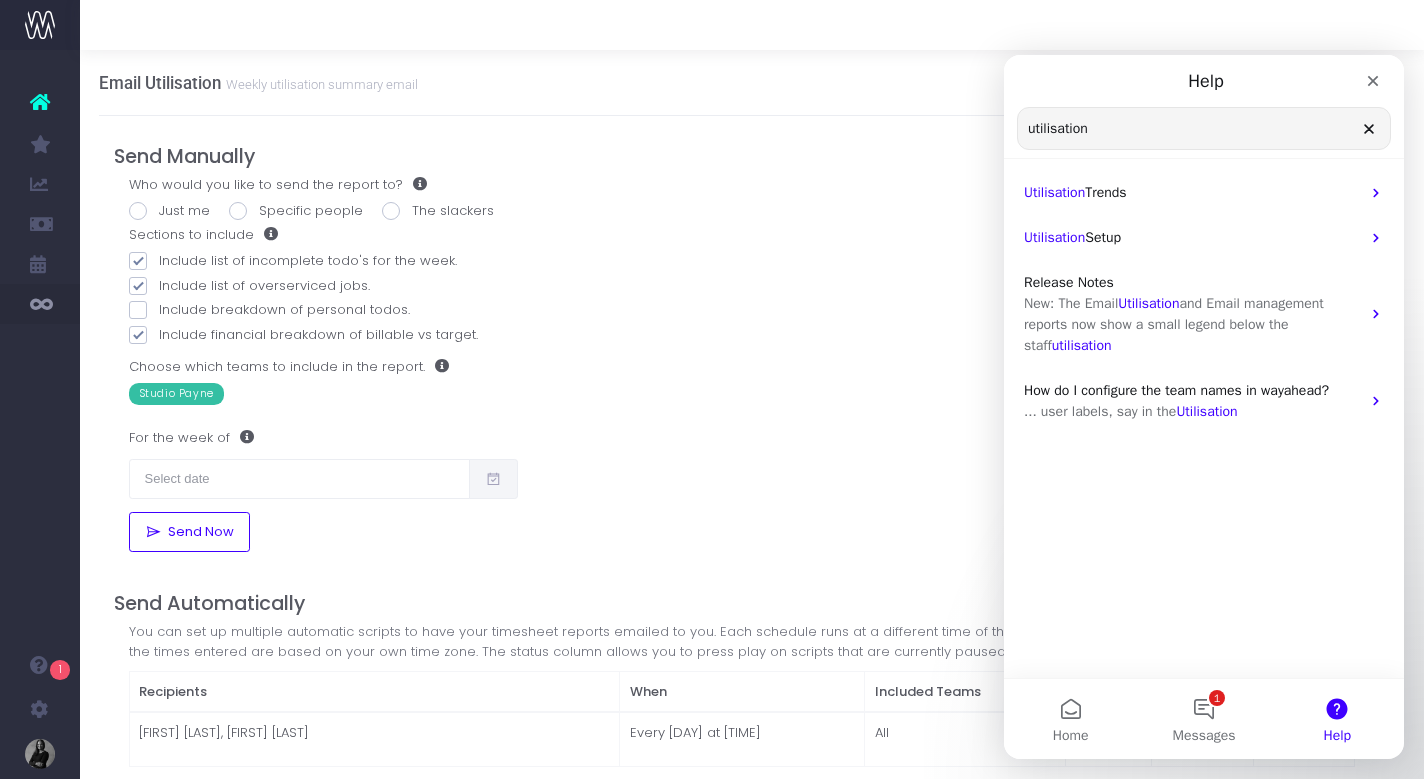 scroll, scrollTop: 0, scrollLeft: 0, axis: both 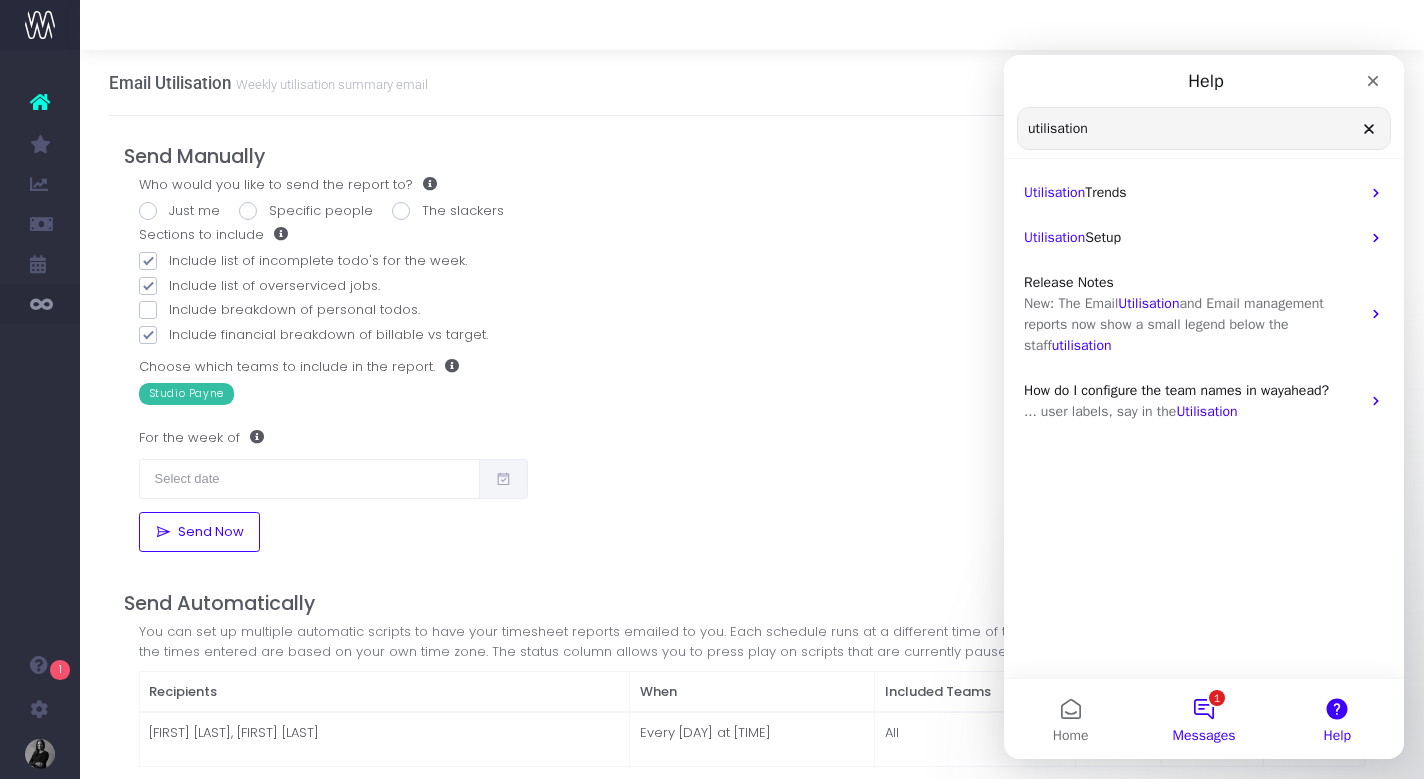 type on "utilisation" 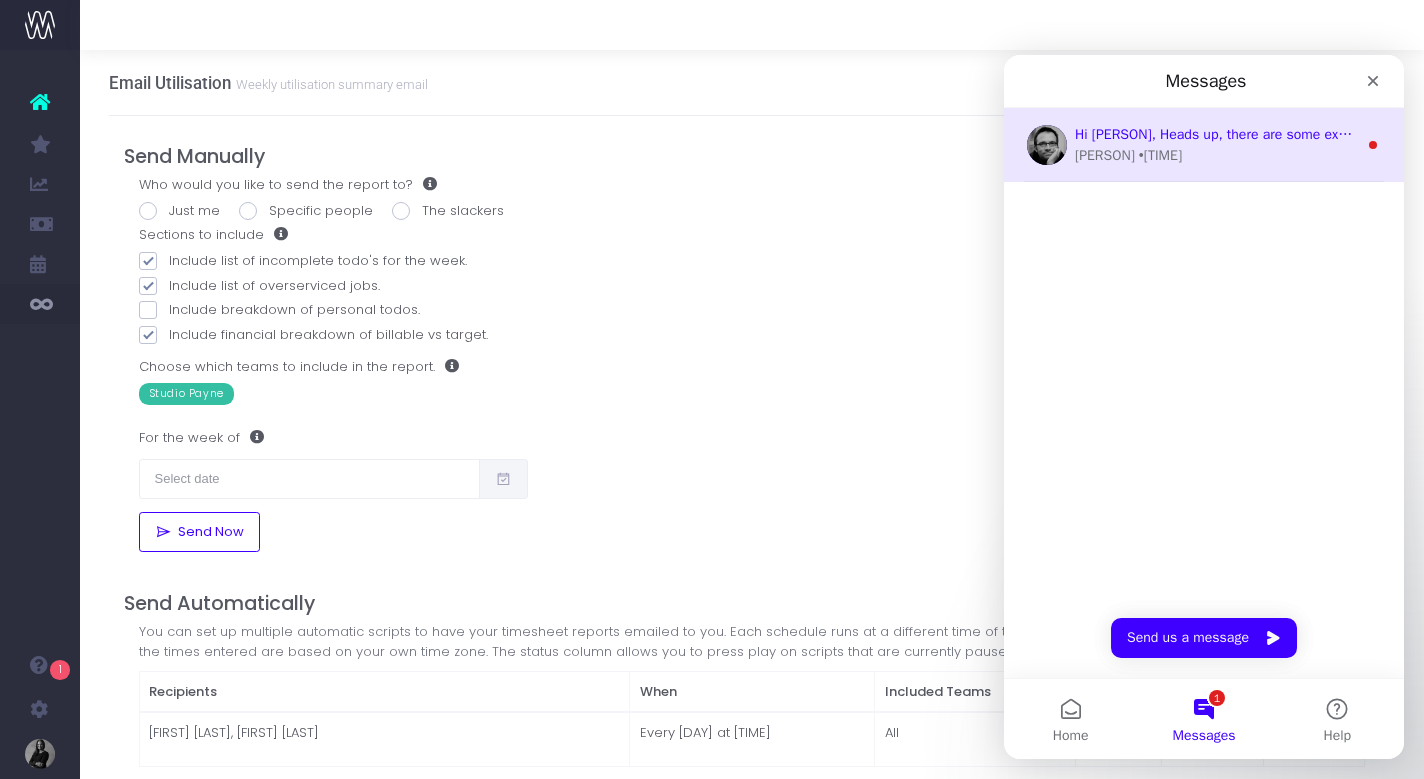 click on "Hi [PERSON],   Heads up, there are some exciting new changes in the Forecast! 1. wayahead now let's you see the activity log of your jobs directly in the Forecast and even let's you make comments in the Streamtime log. Just click the comment icon that appears when you hover over your job line., 2. You can now integrate wayahead with Hubspot, creating a comprehensive forecast that includes both active jobs from Streamtime as well as upcoming deals in the pipeline. Check the KB for more info., 3. You won't see this, but wayahead starts to log all your actions in the Forecast. These logs will be used in a future version to help you figure out how that $[PRICE] disappeared, that you remember seeing in the Forecast only a week before month's end! 😉 Let me hear your questions or feedback...   Happy forecasting! [PERSON]" at bounding box center [3621, 134] 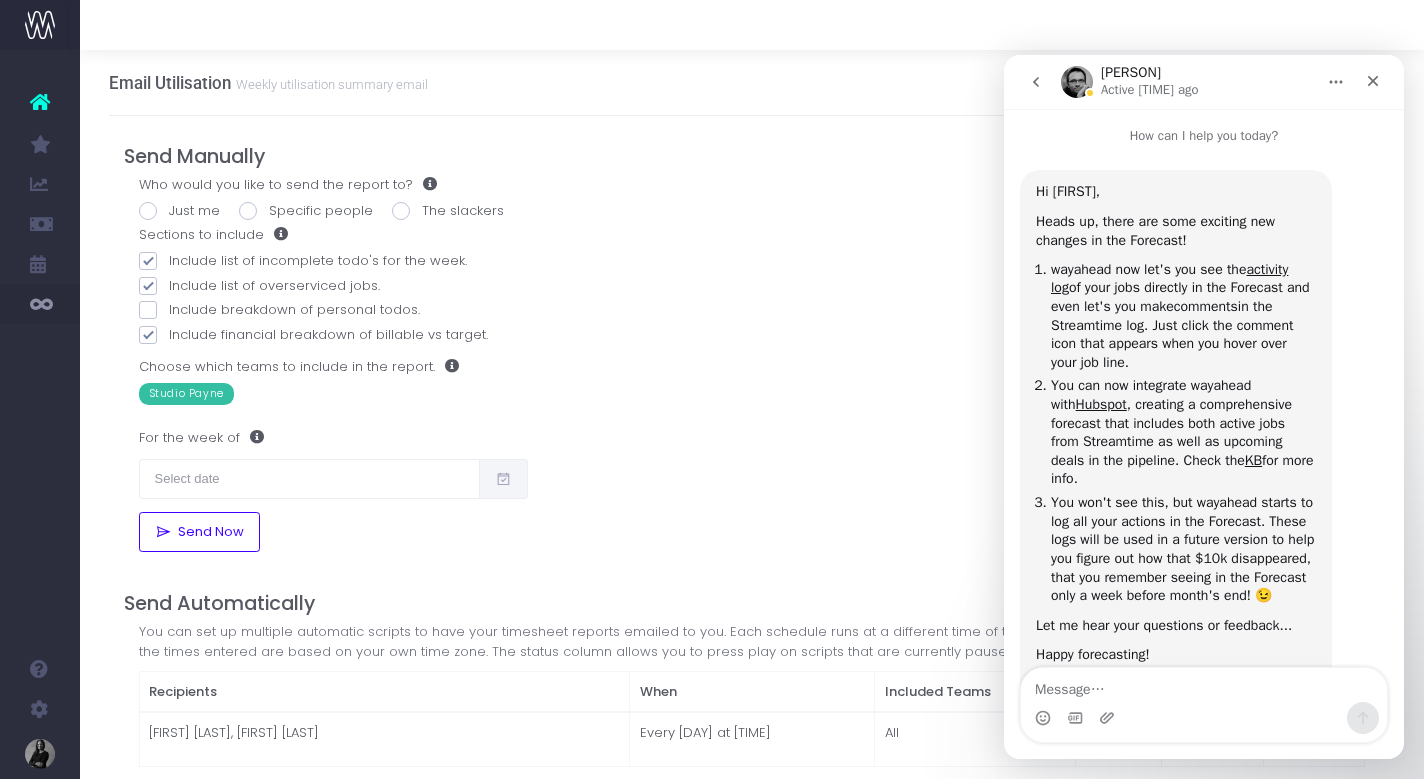 scroll, scrollTop: 86, scrollLeft: 0, axis: vertical 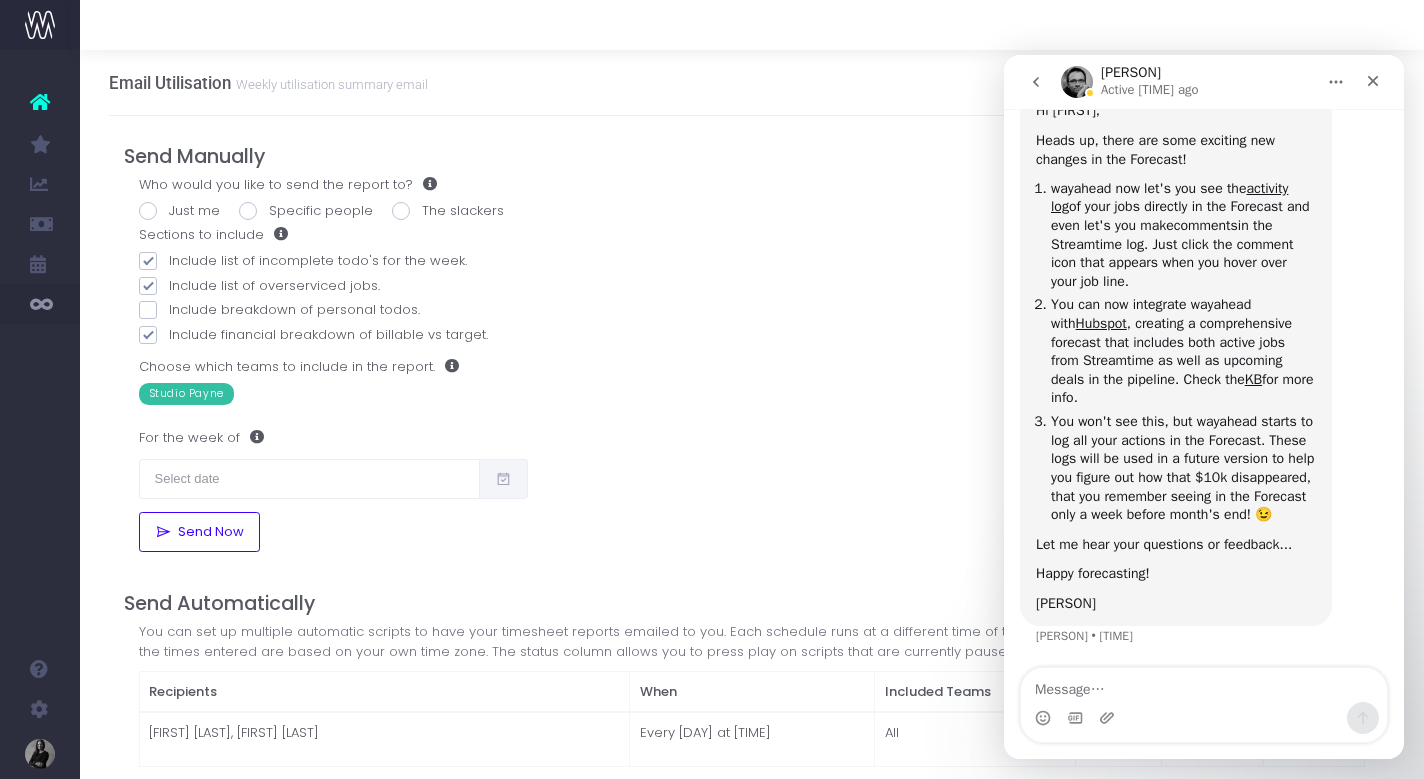 click at bounding box center (1204, 685) 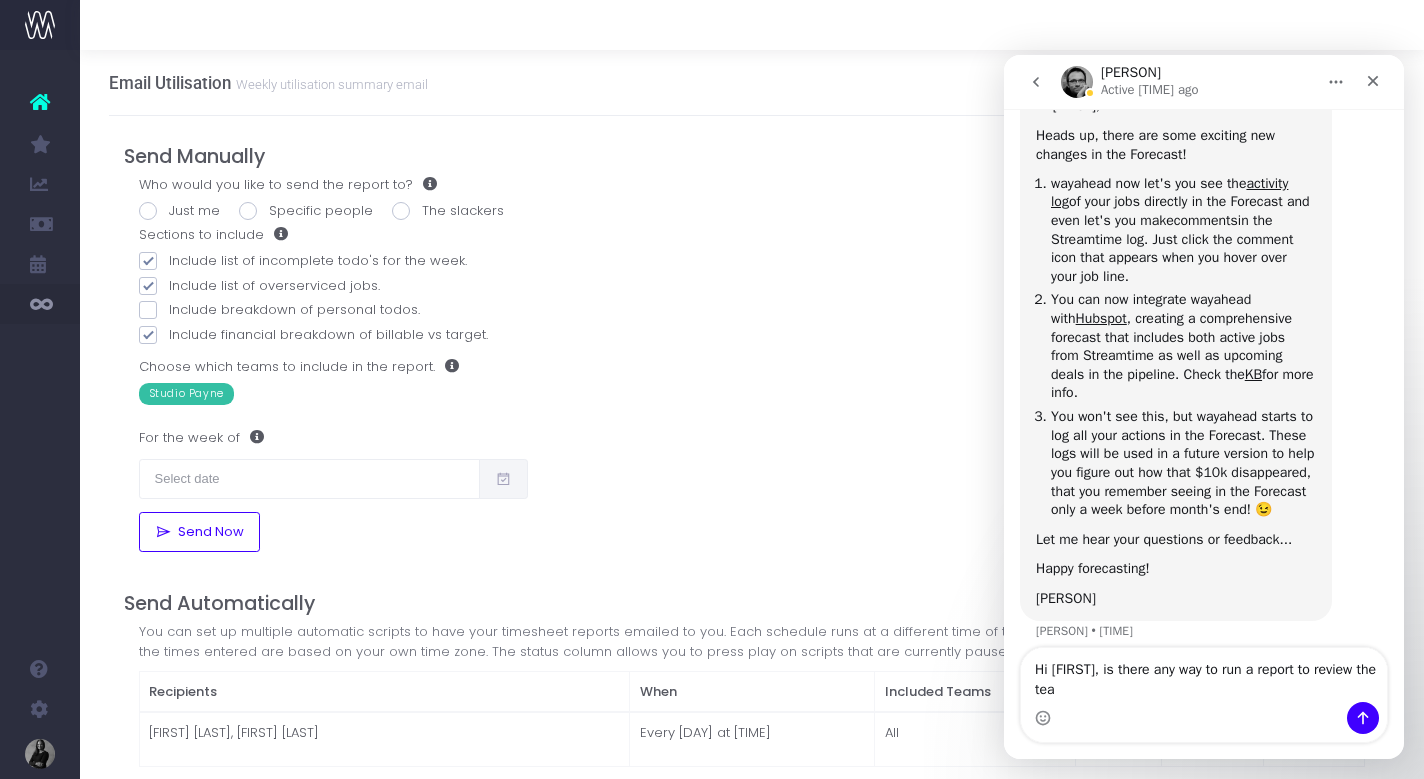 scroll, scrollTop: 106, scrollLeft: 0, axis: vertical 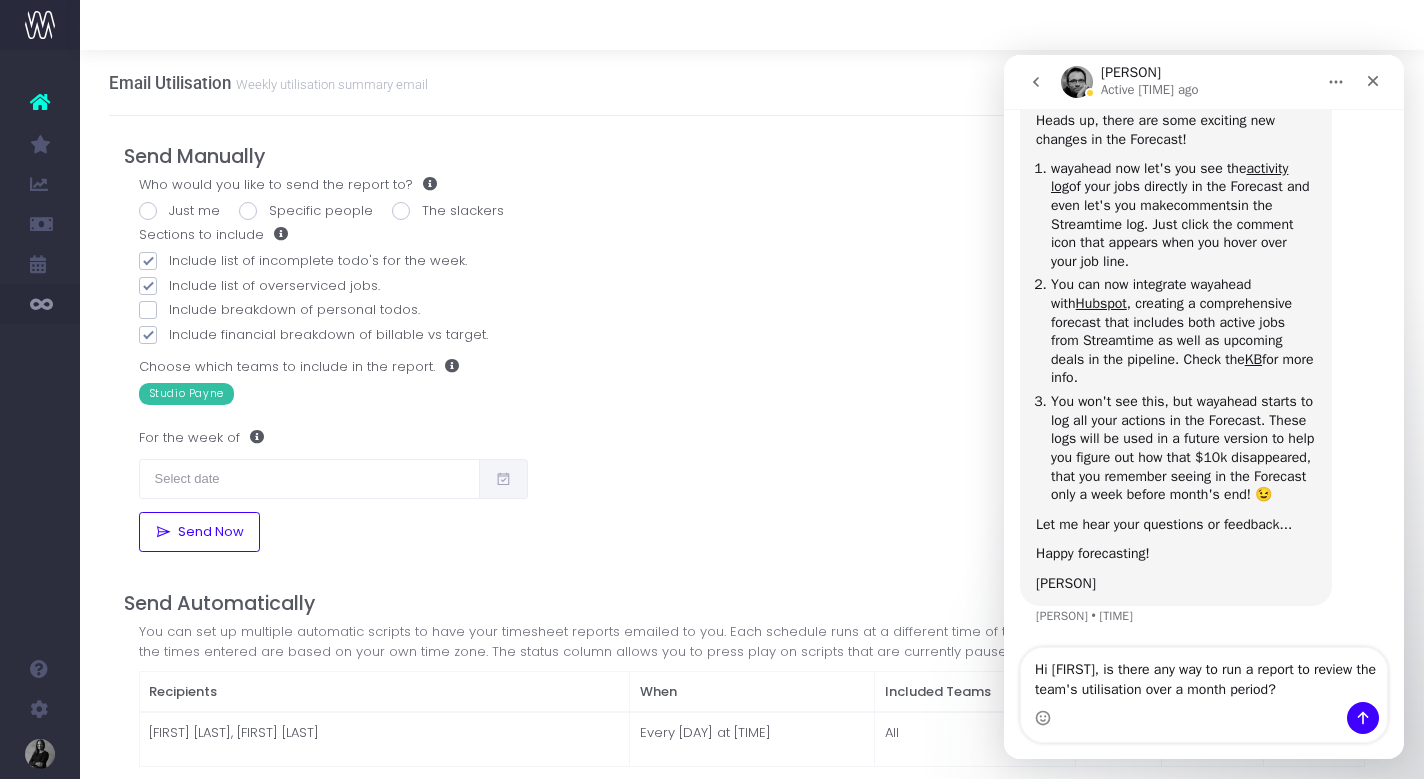 click on "Hi [FIRST], is there any way to run a report to review the team's utilisation over a month period?" at bounding box center [1204, 675] 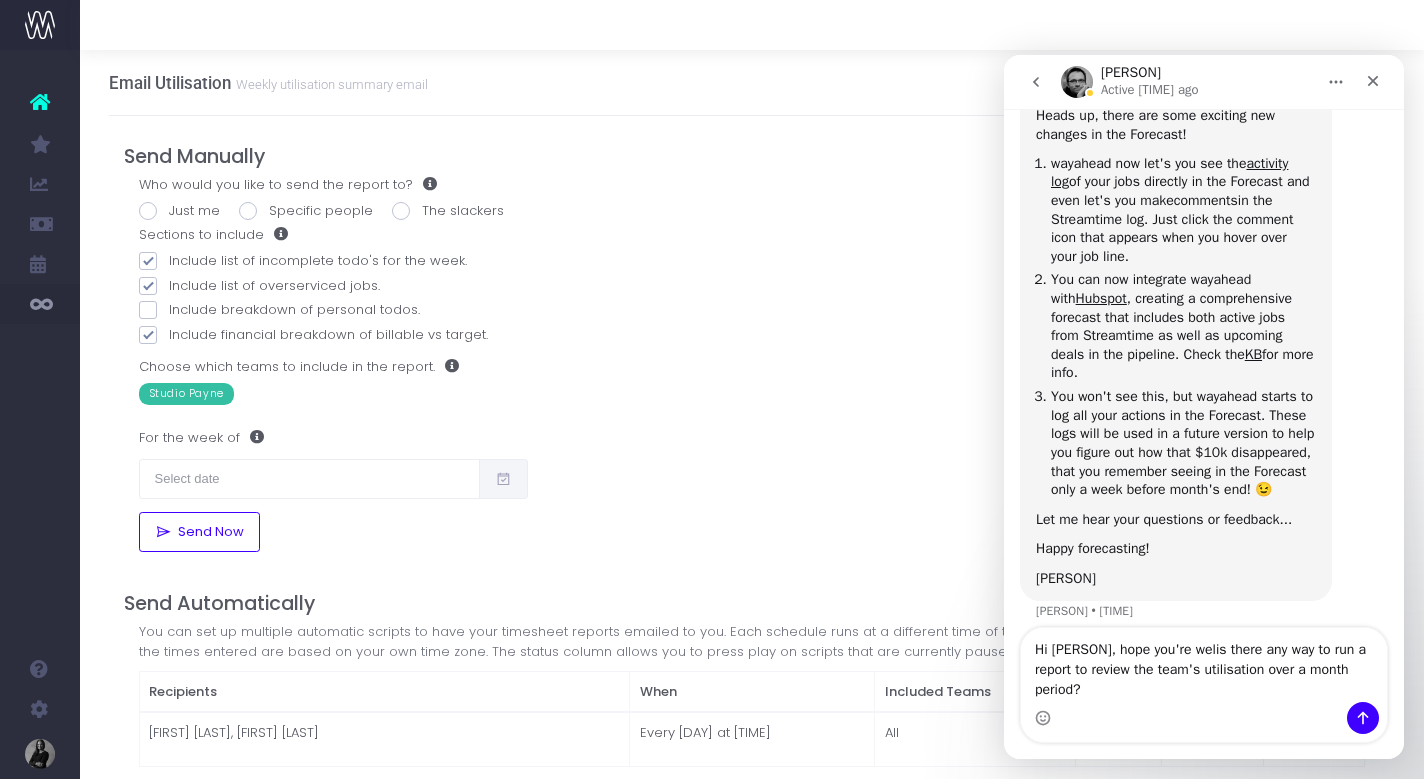 scroll, scrollTop: 126, scrollLeft: 0, axis: vertical 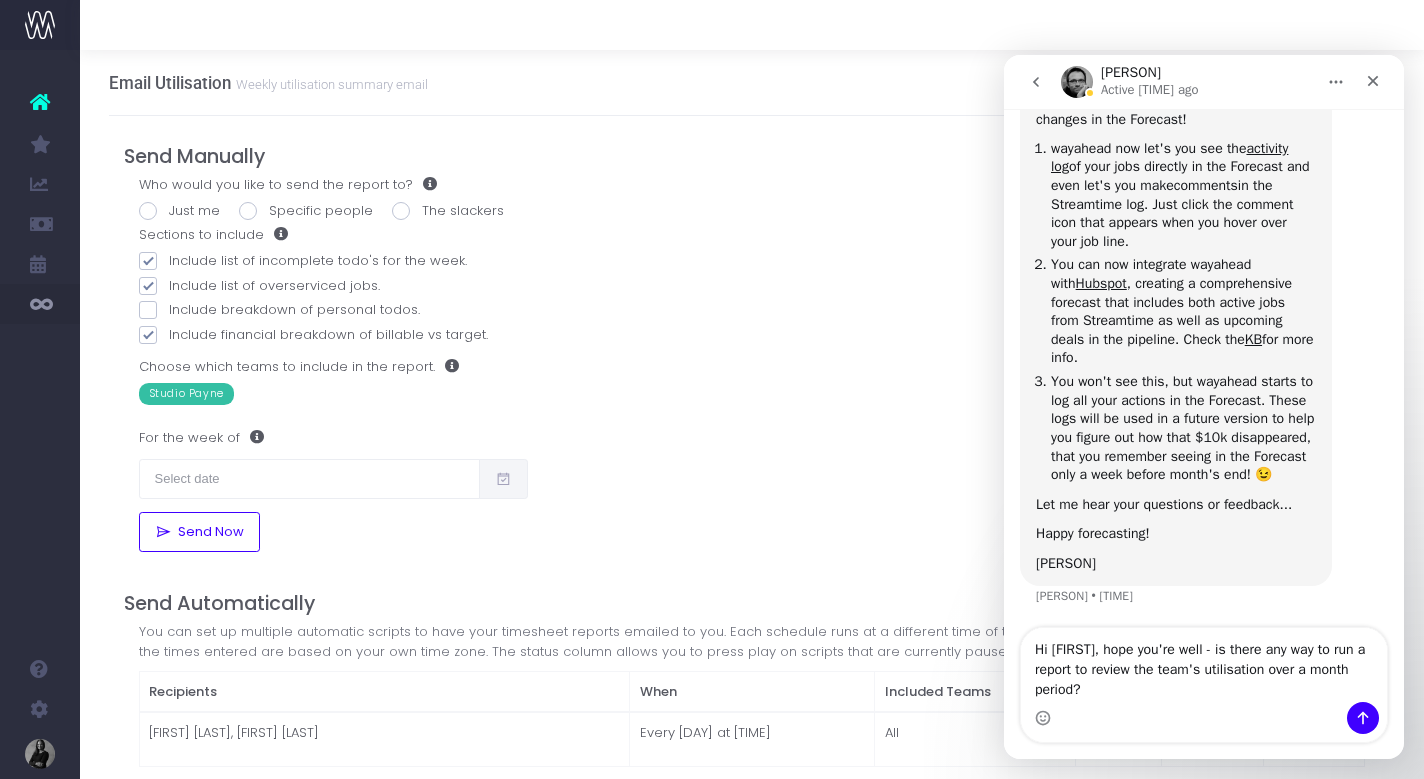 click on "Hi [FIRST], hope you're well - is there any way to run a report to review the team's utilisation over a month period?" at bounding box center [1204, 665] 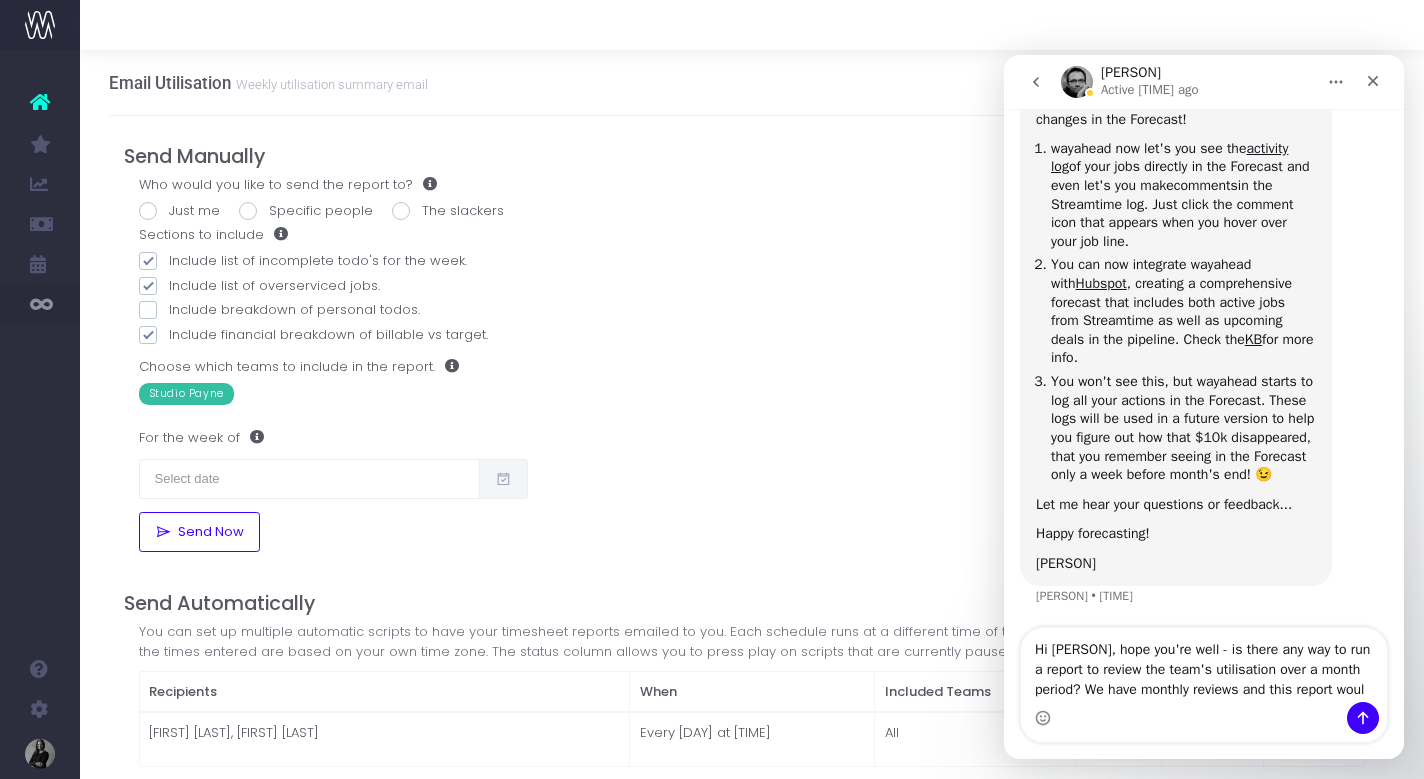 scroll, scrollTop: 146, scrollLeft: 0, axis: vertical 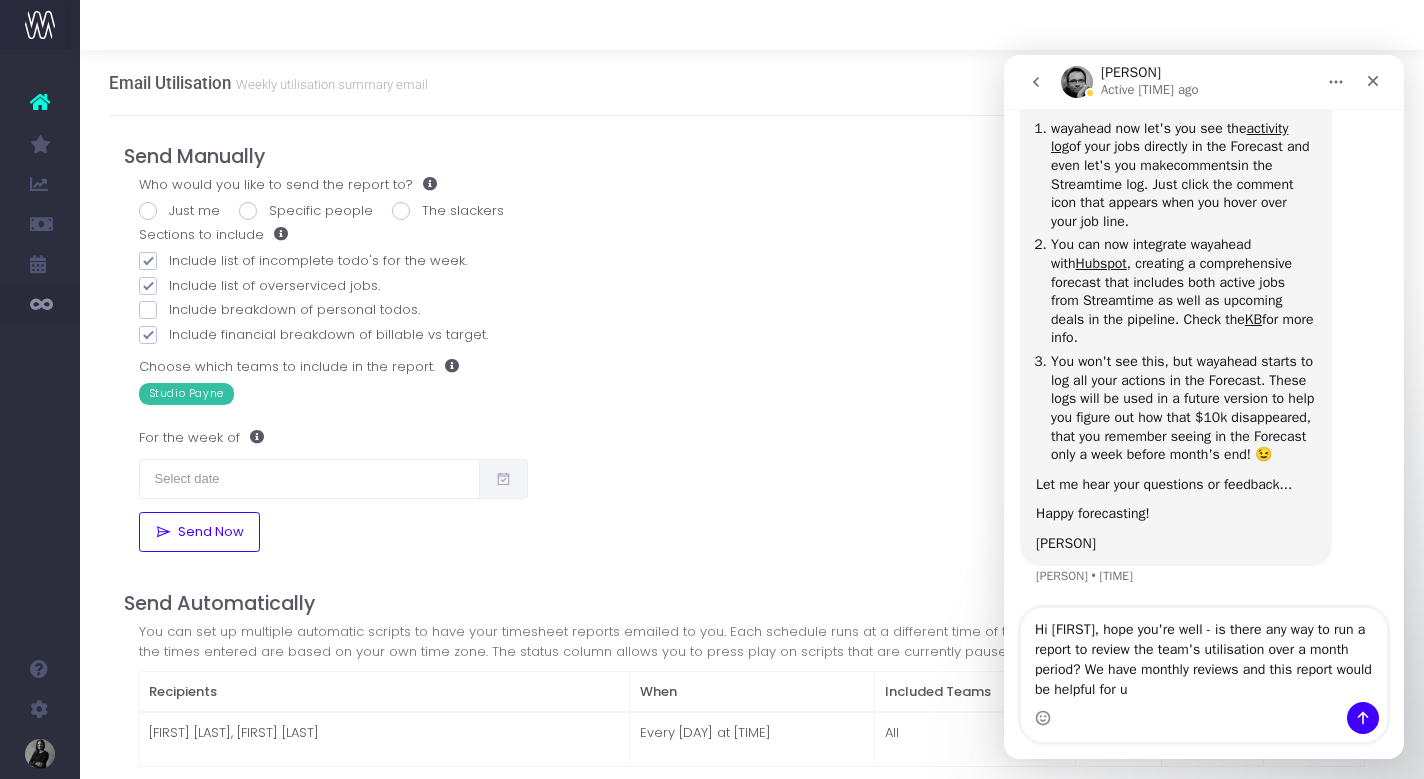 type on "Hi [FIRST], hope you're well - is there any way to run a report to review the team's utilisation over a month period? We have monthly reviews and this report would be helpful for us" 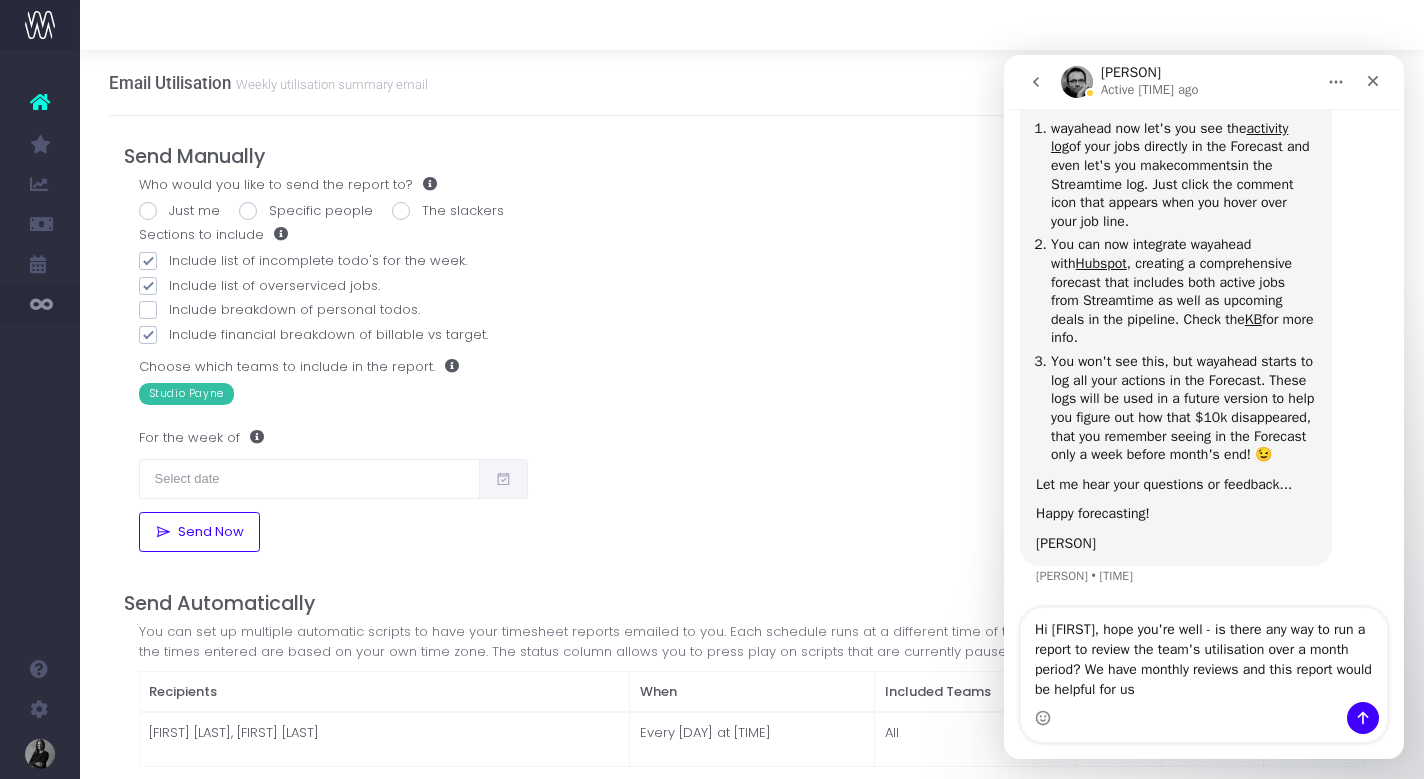 type 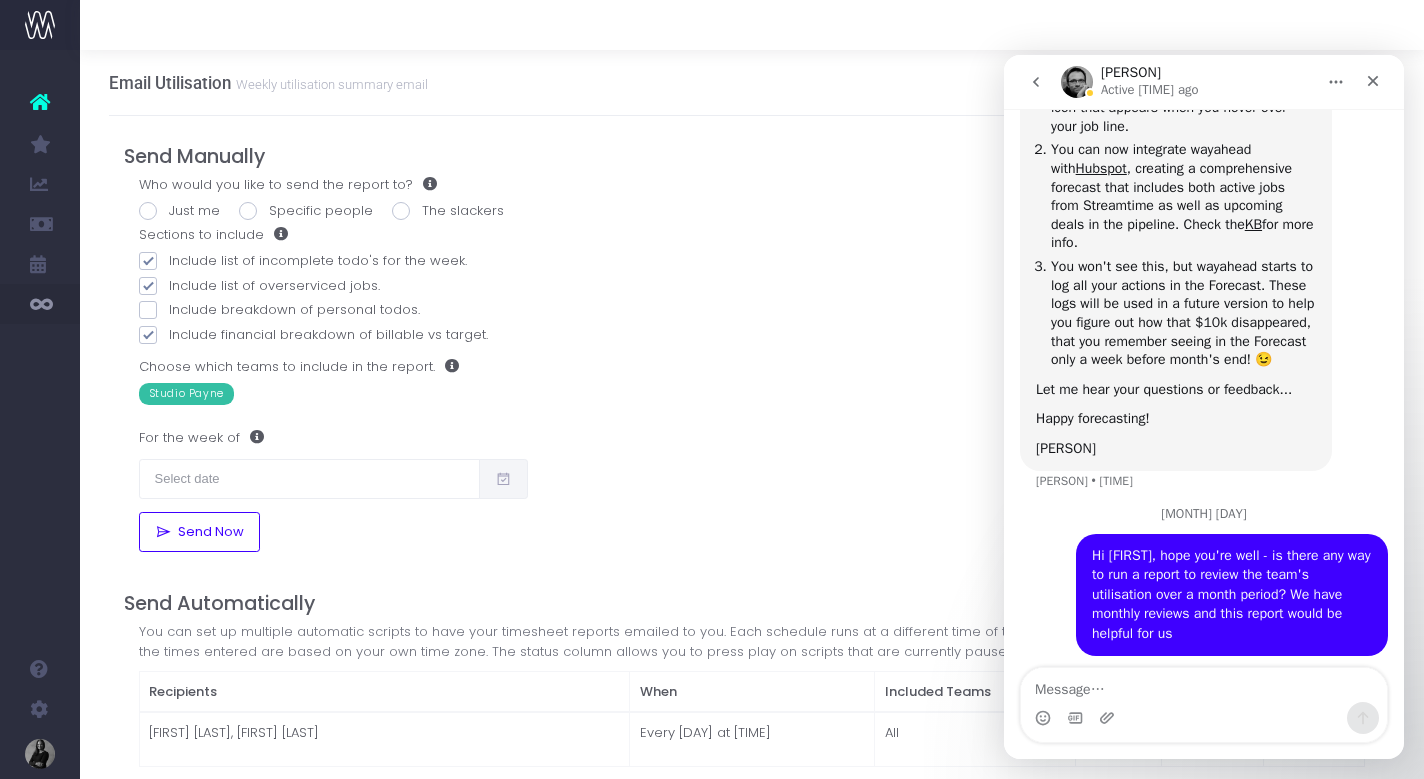 scroll, scrollTop: 248, scrollLeft: 0, axis: vertical 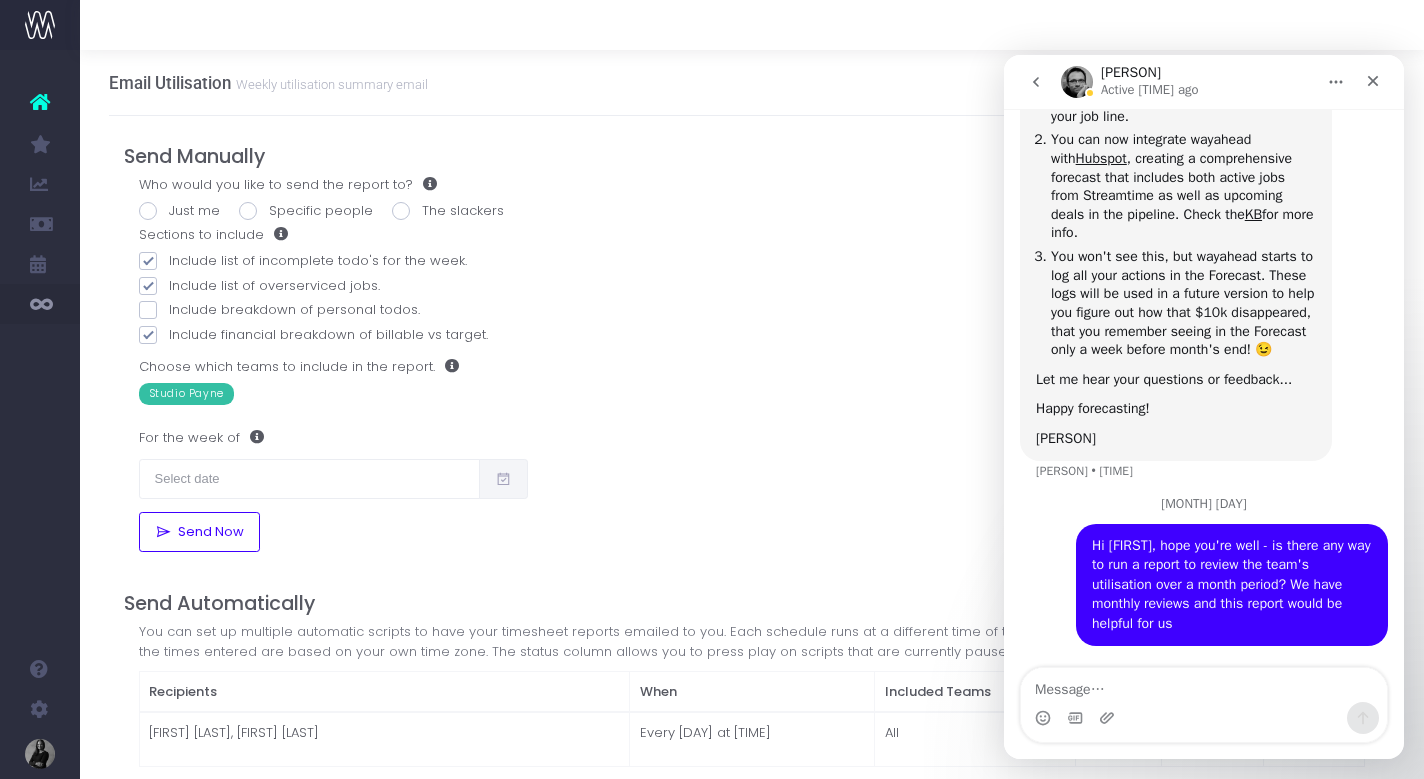 click on "Studio Payne" at bounding box center (752, 394) 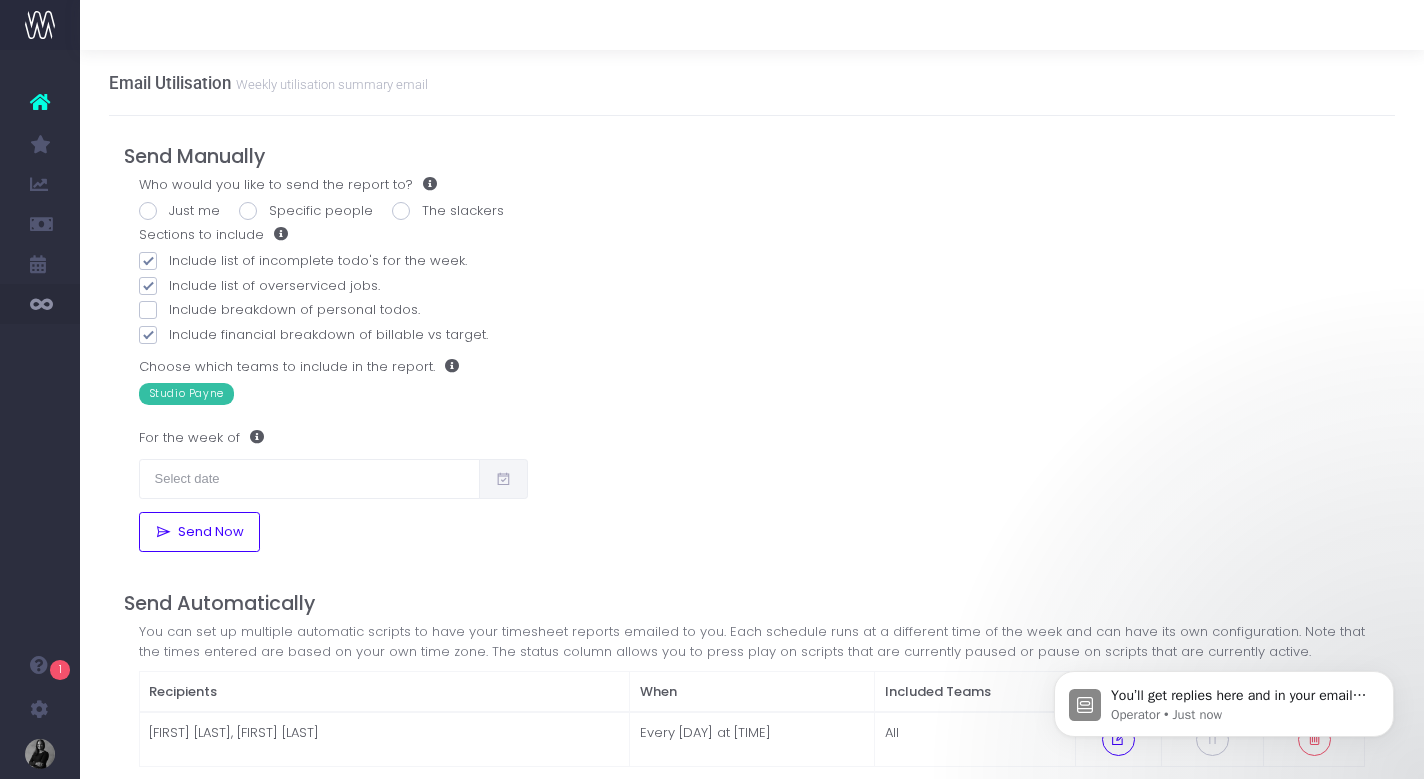 scroll, scrollTop: 0, scrollLeft: 0, axis: both 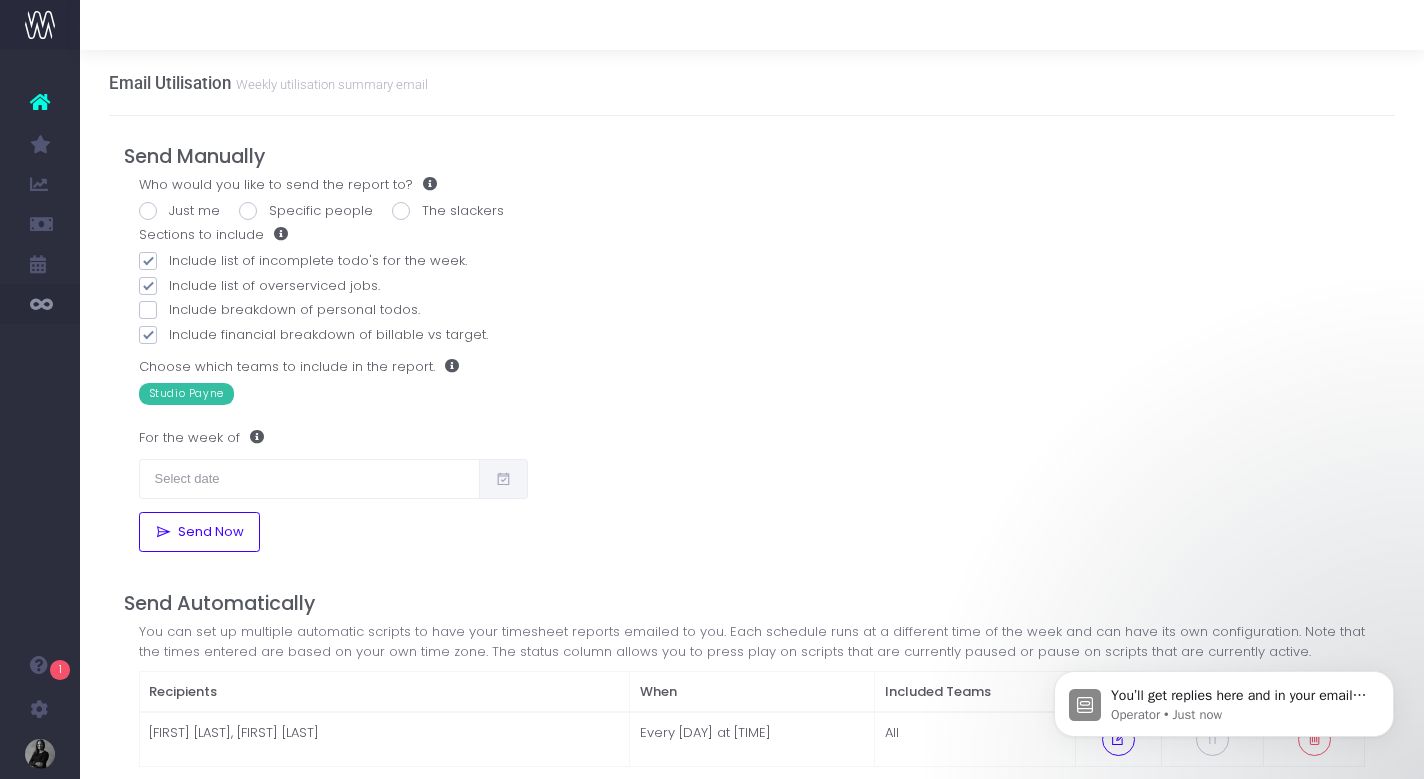 click at bounding box center (40, 102) 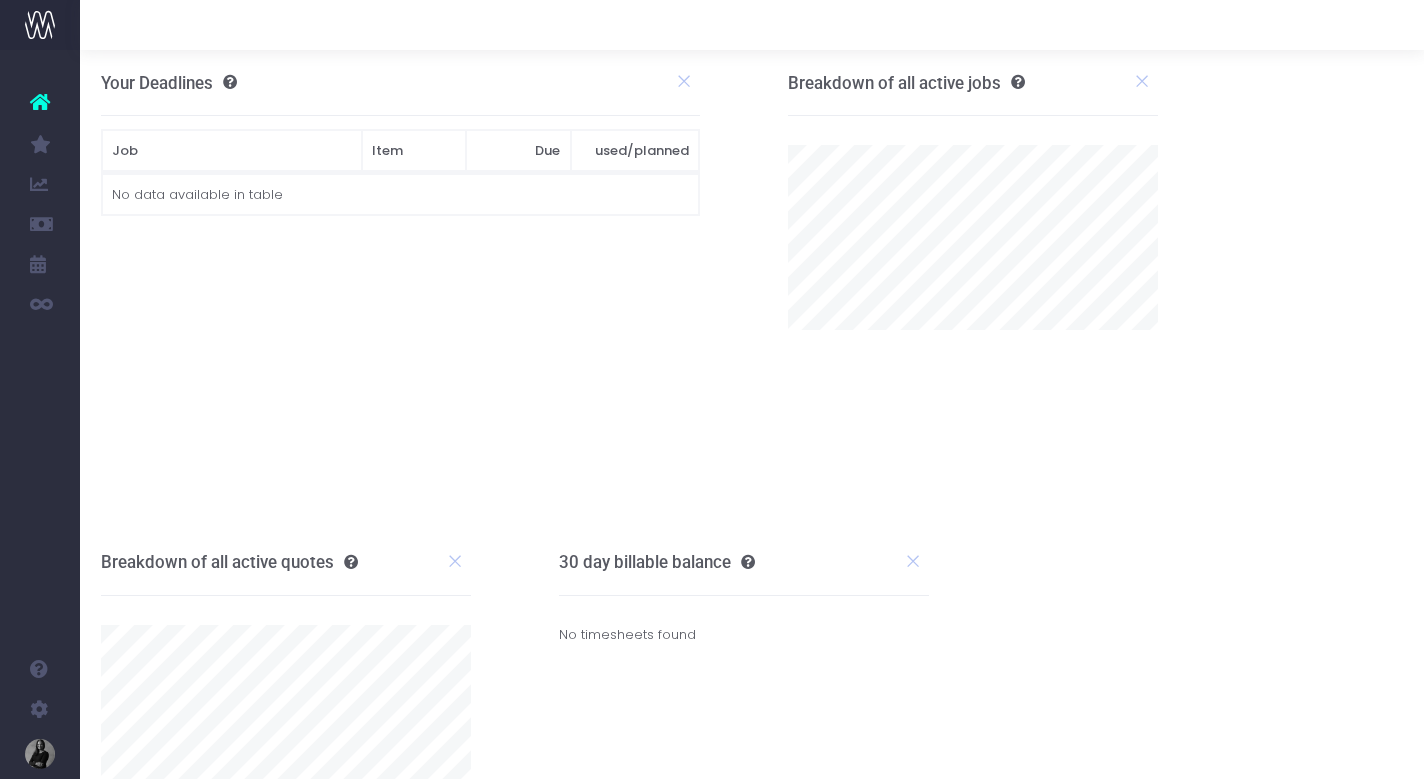 scroll, scrollTop: 0, scrollLeft: 15, axis: horizontal 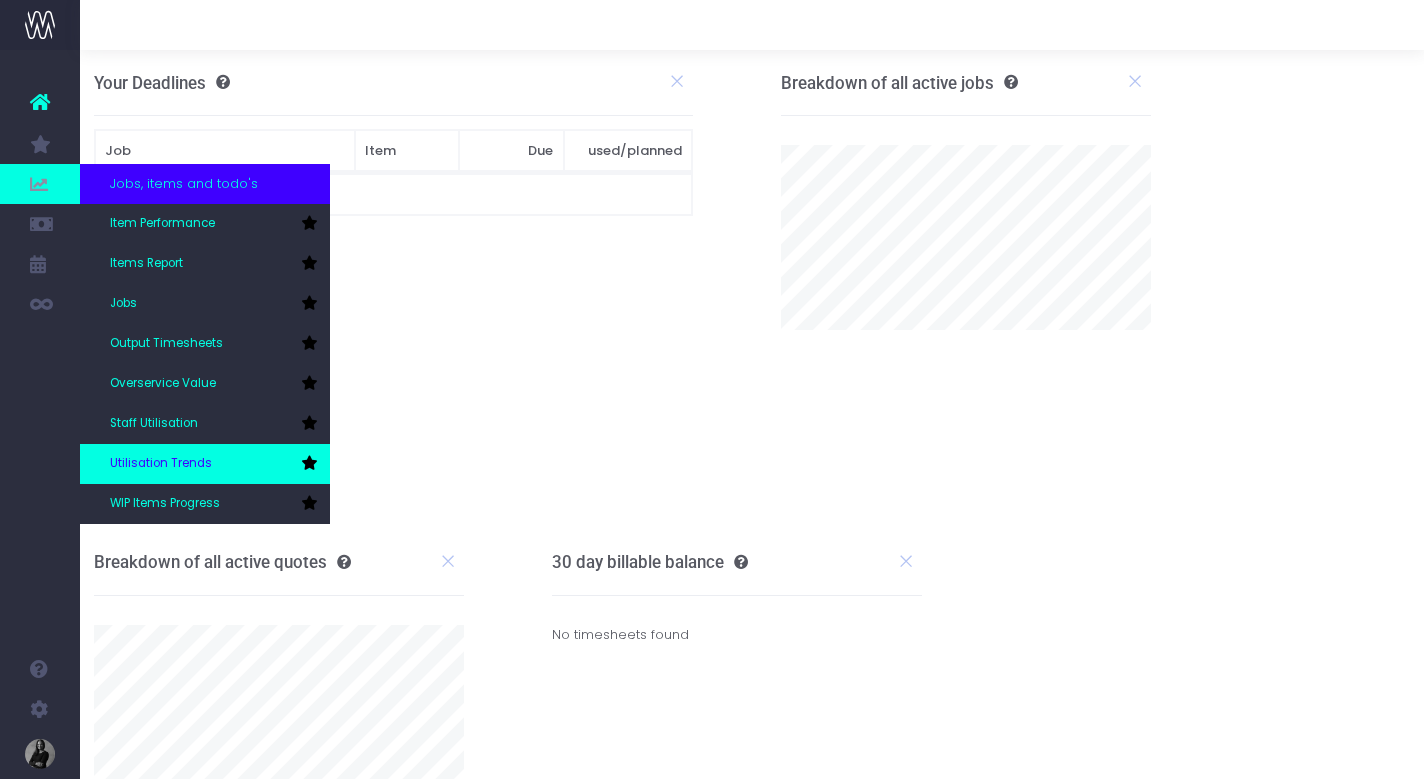 click on "Utilisation Trends" at bounding box center (161, 464) 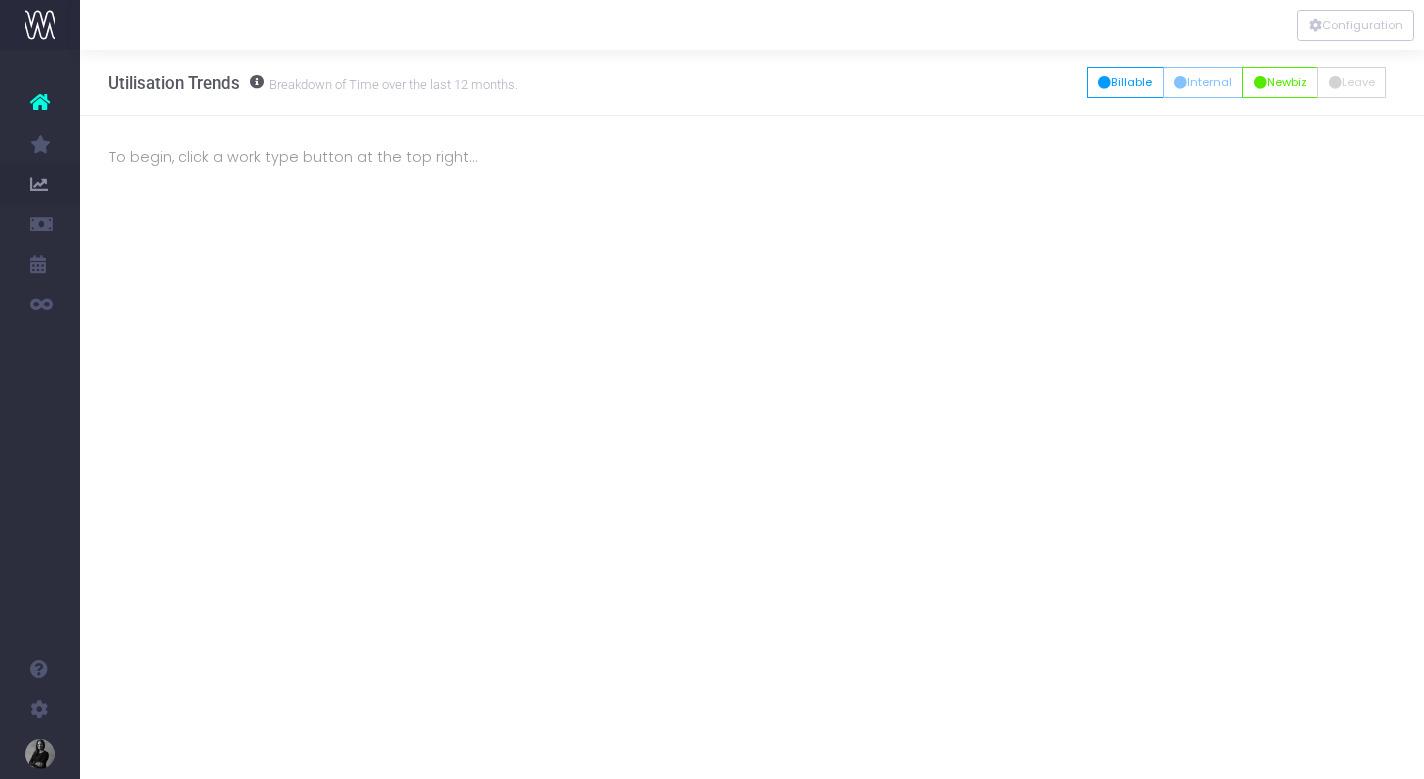 scroll, scrollTop: 0, scrollLeft: 0, axis: both 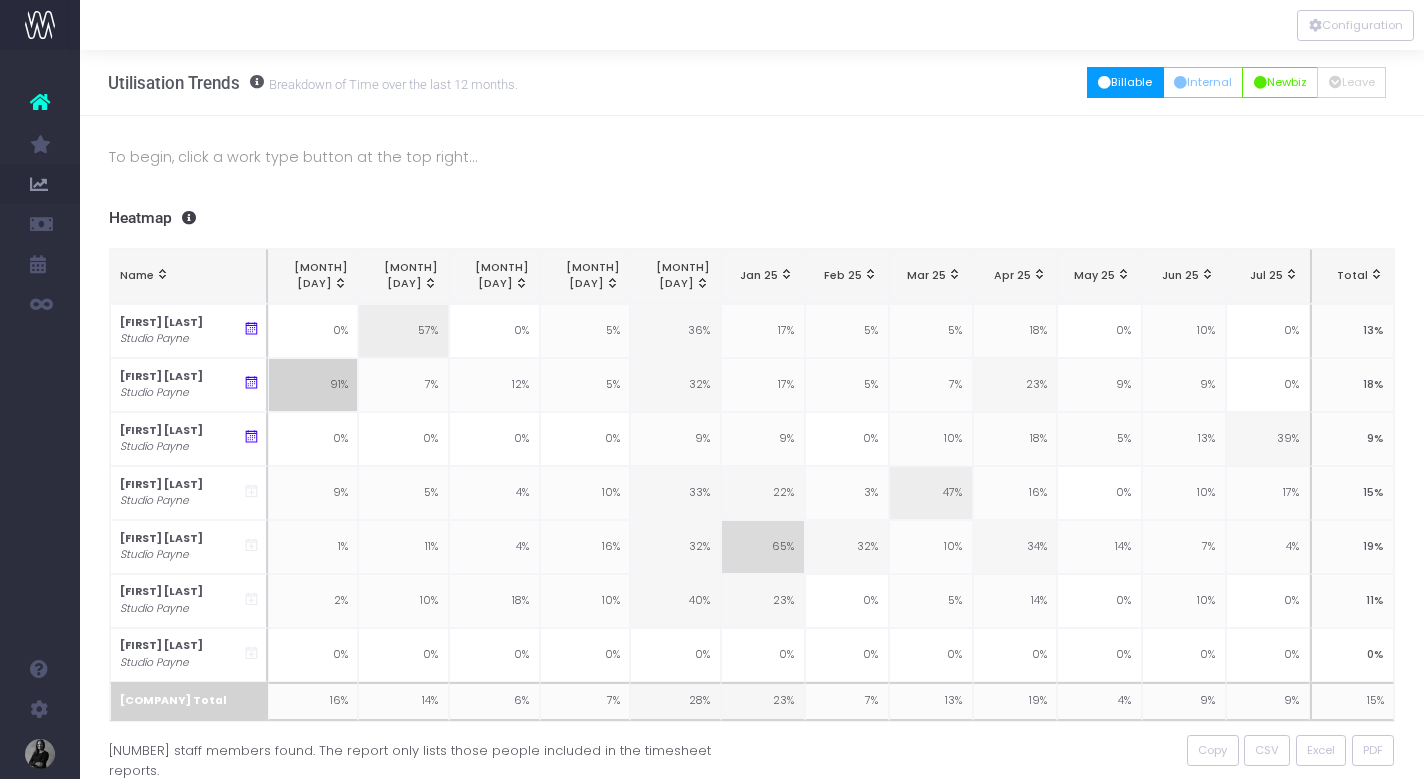 click on "Billable" at bounding box center (1125, 82) 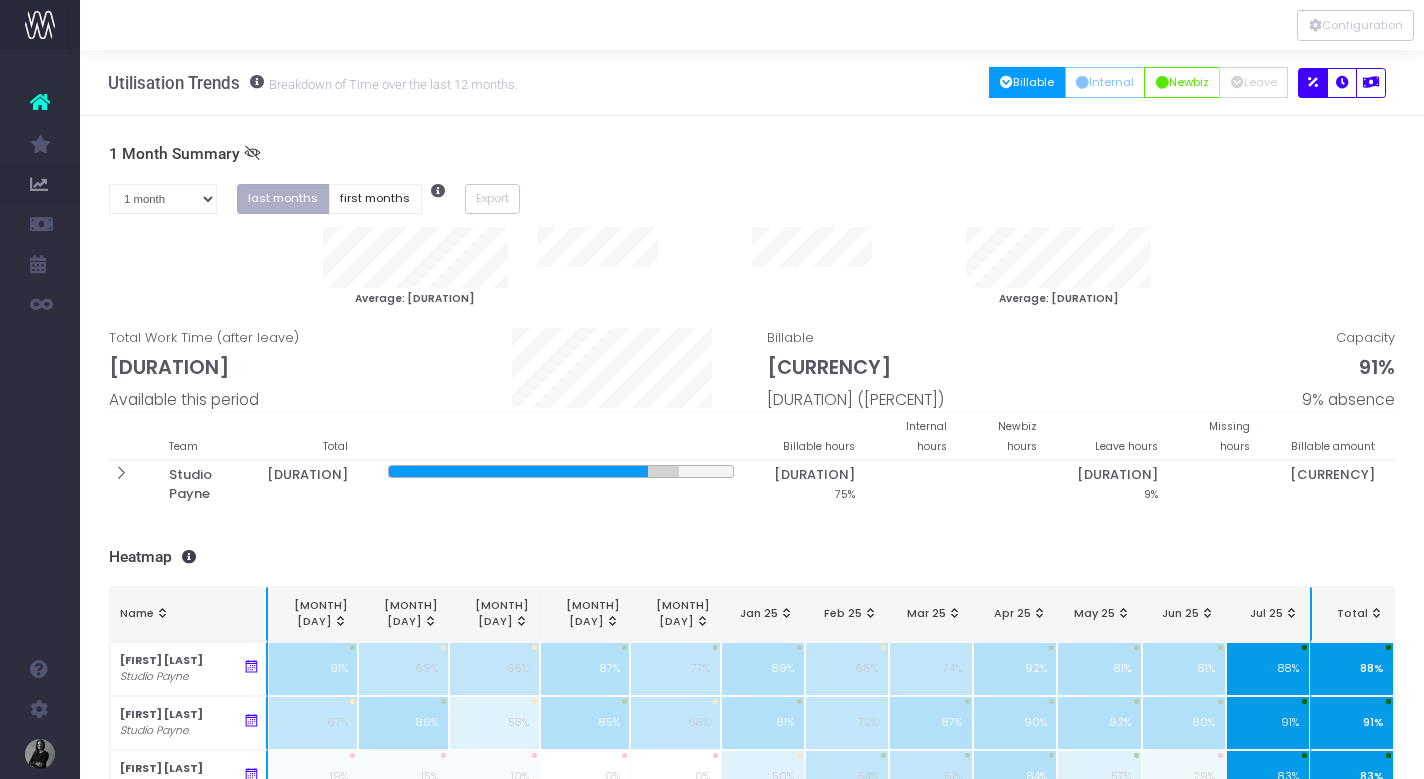 click on "last months" at bounding box center (283, 199) 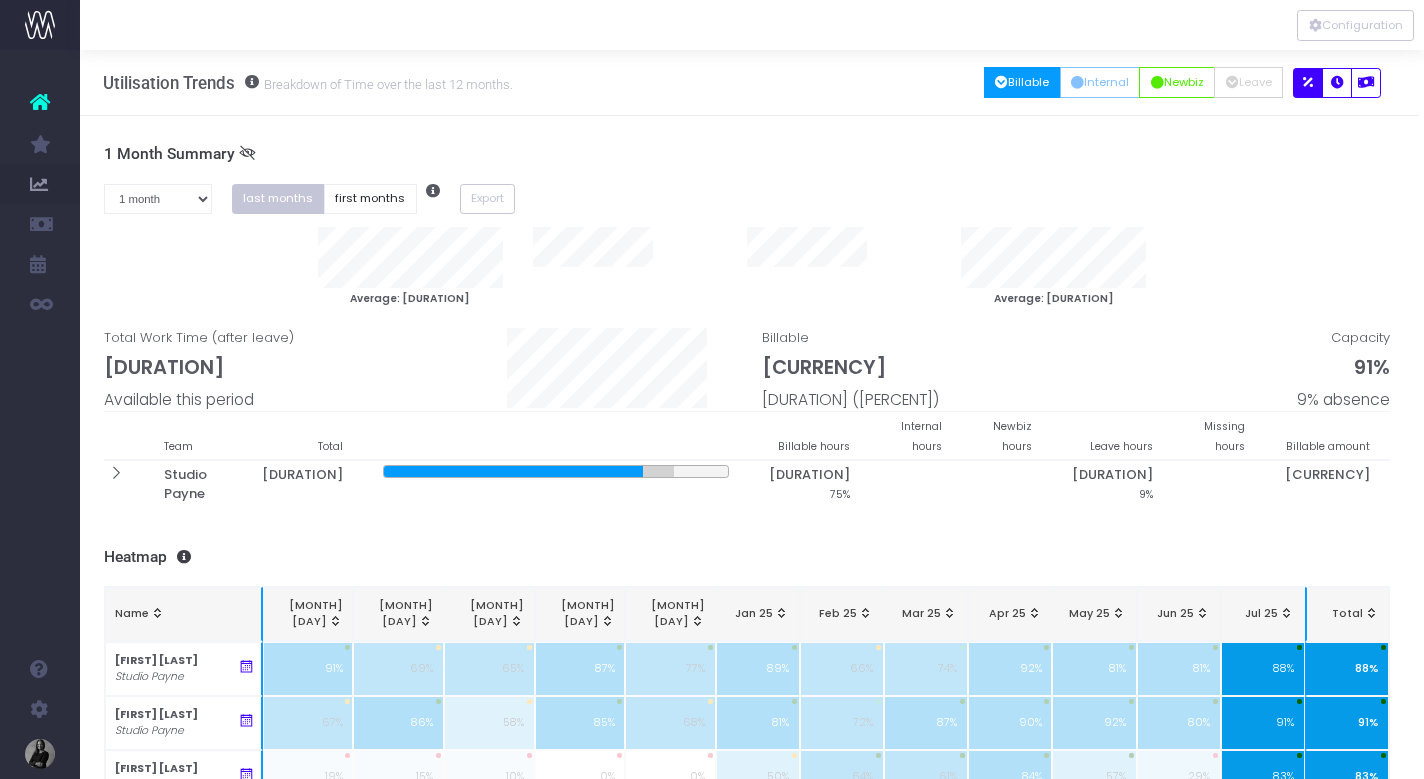 scroll, scrollTop: 0, scrollLeft: 5, axis: horizontal 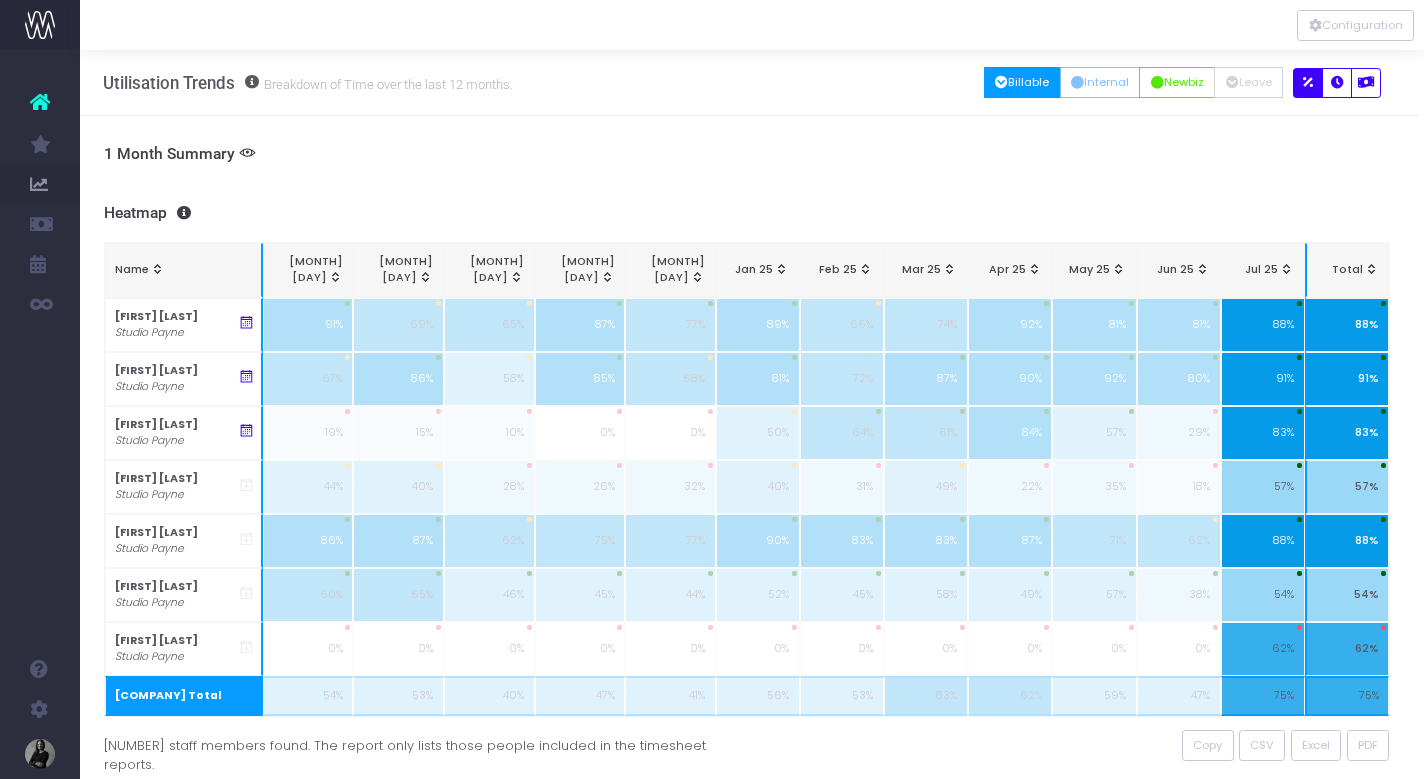 click at bounding box center [247, 153] 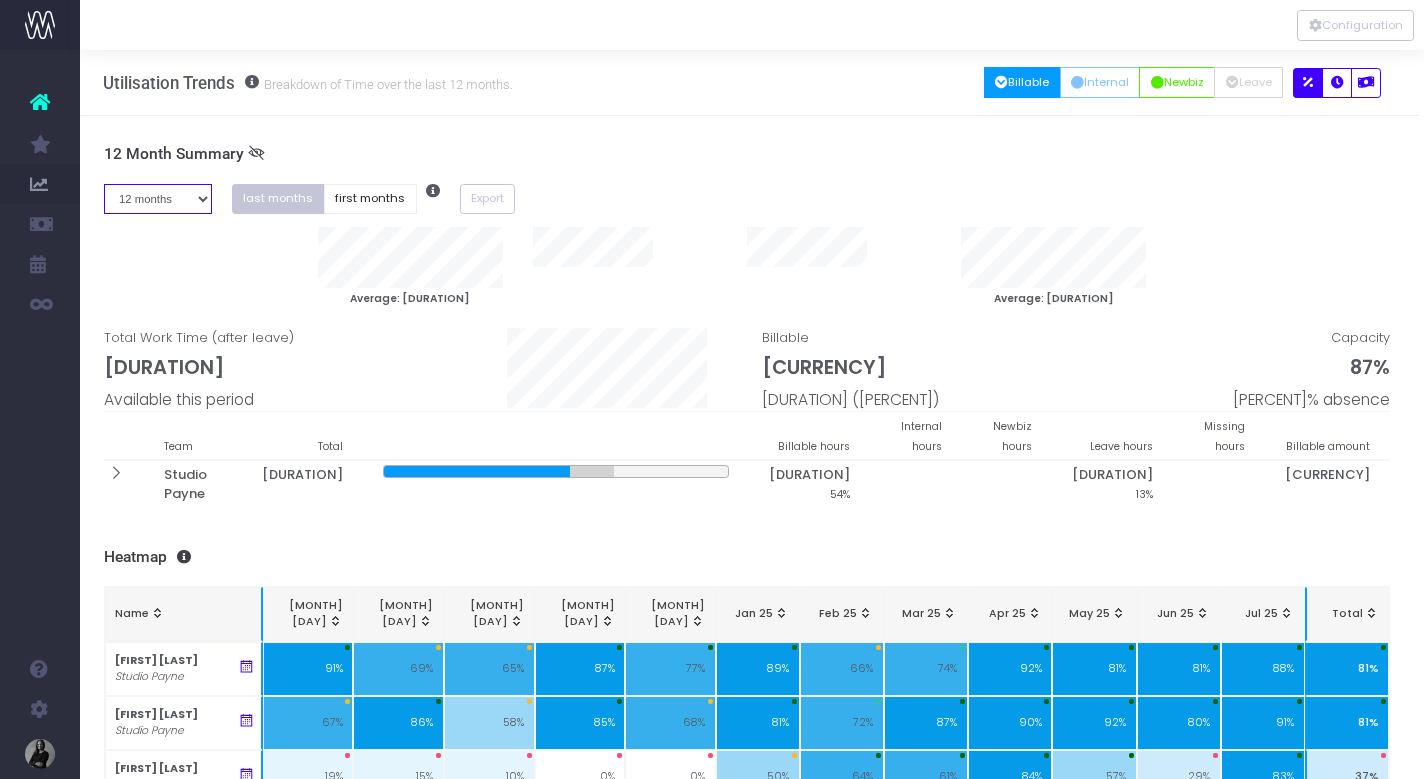 select on "one" 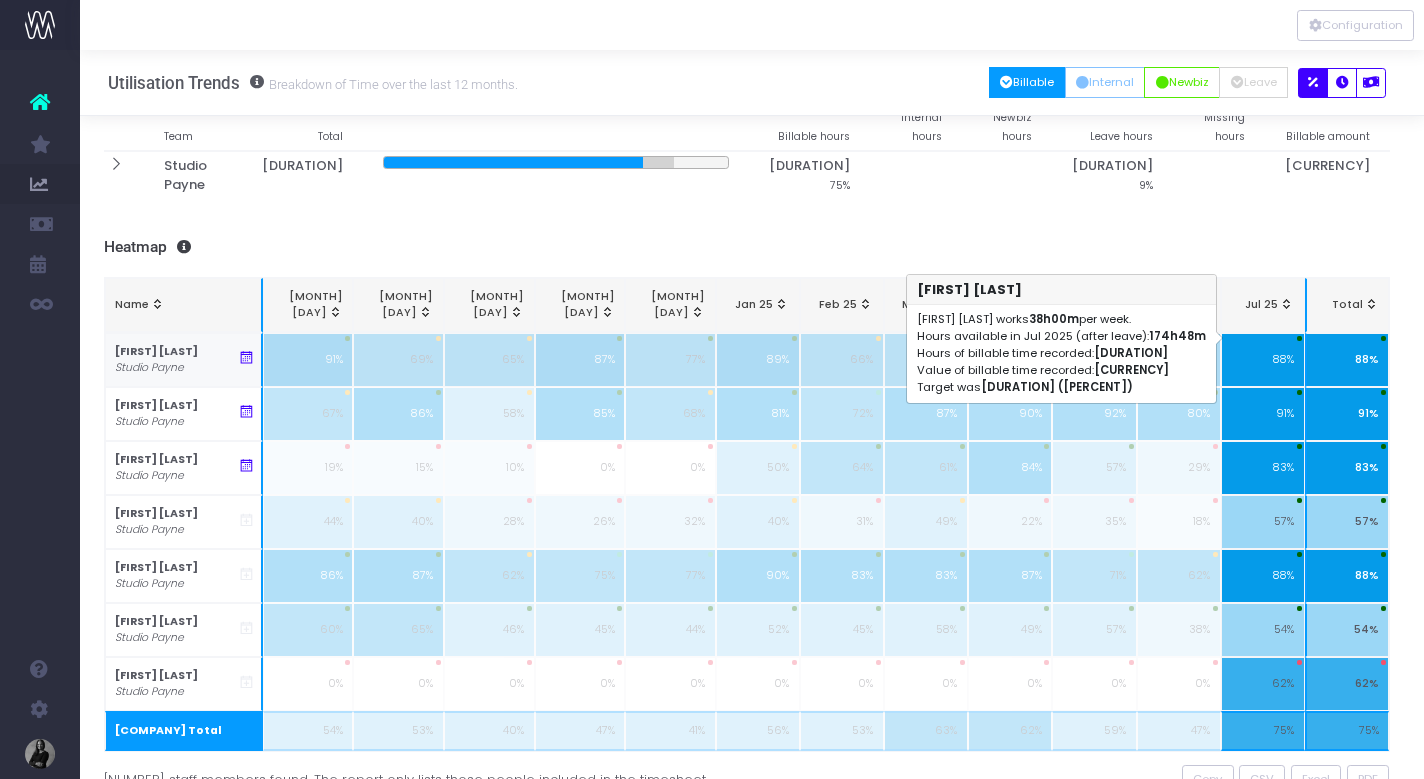 scroll, scrollTop: 243, scrollLeft: 12, axis: both 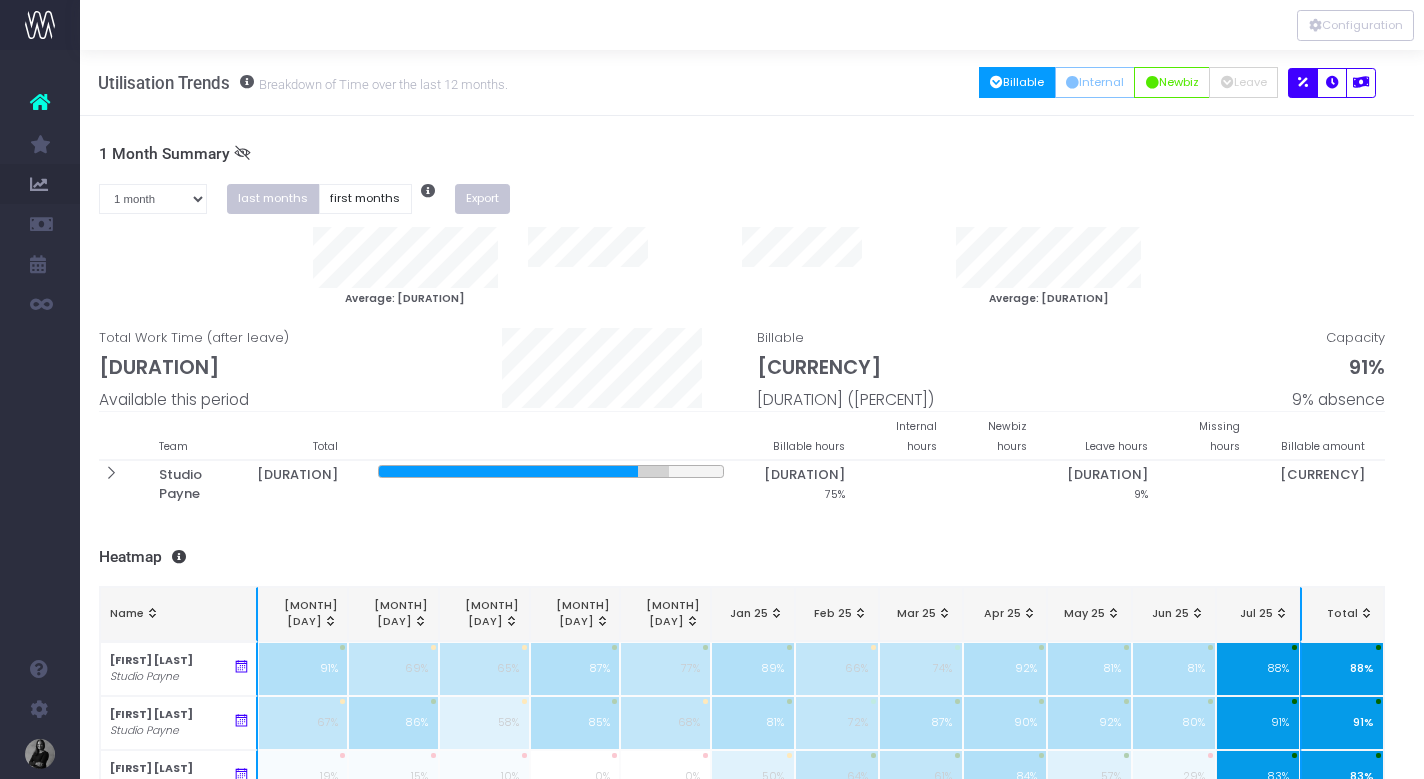 click on "Export" at bounding box center (483, 199) 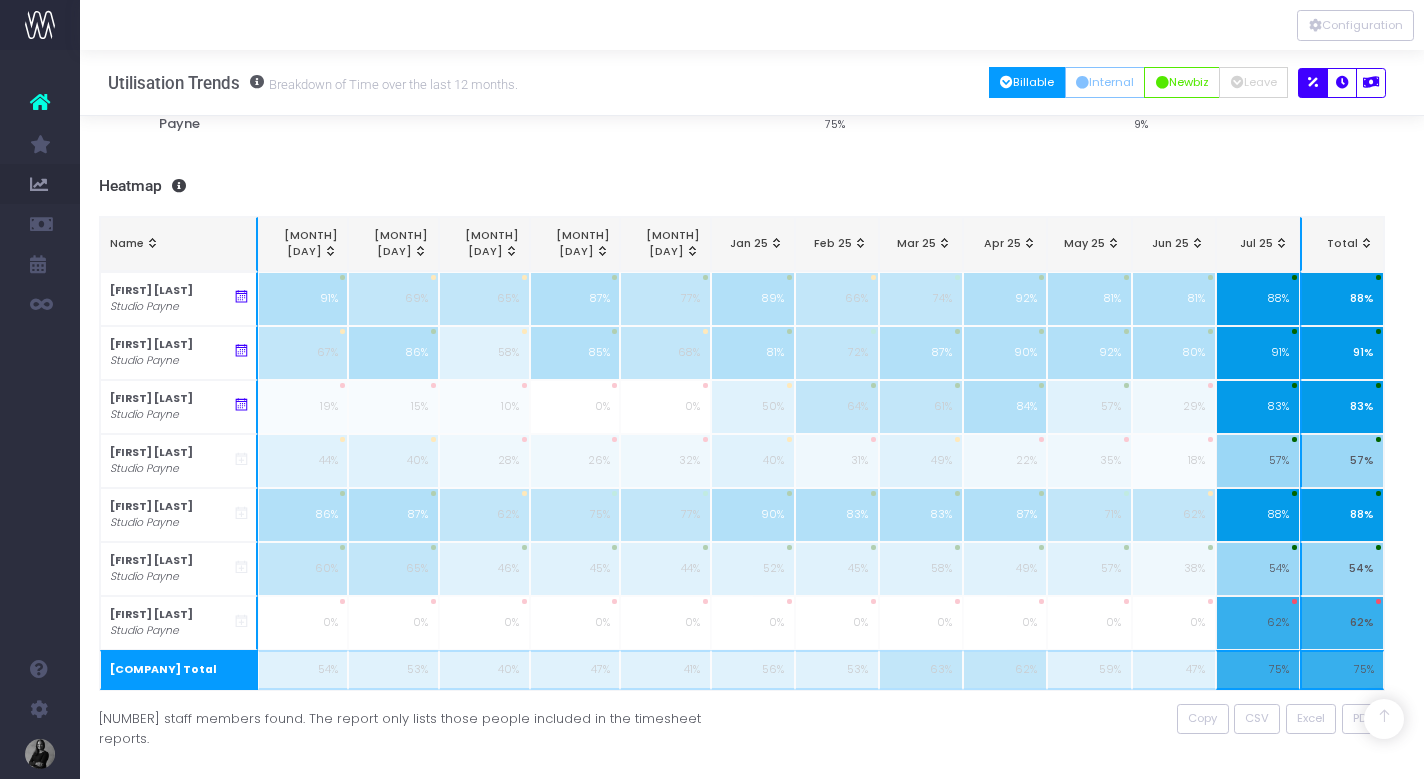scroll, scrollTop: 303, scrollLeft: 10, axis: both 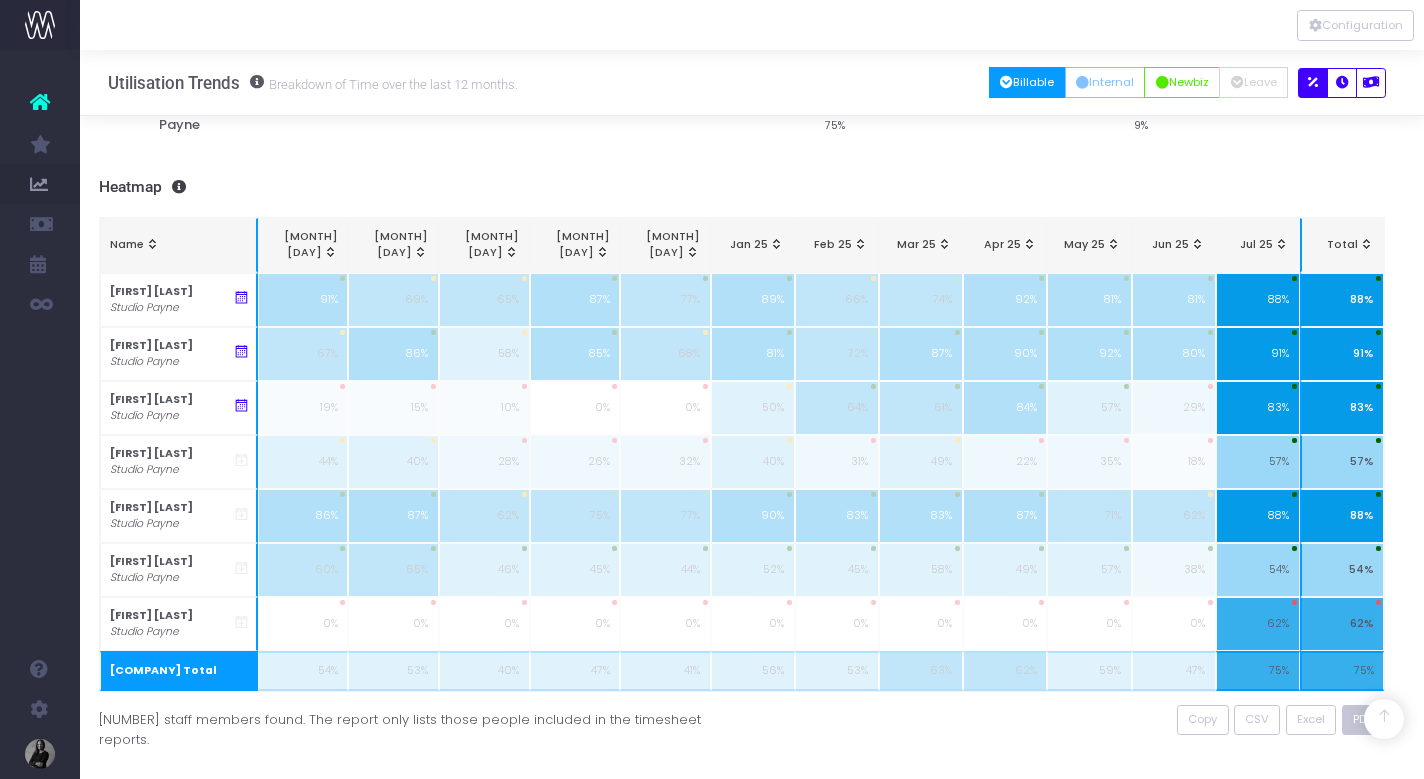 click on "PDF" at bounding box center [1363, 719] 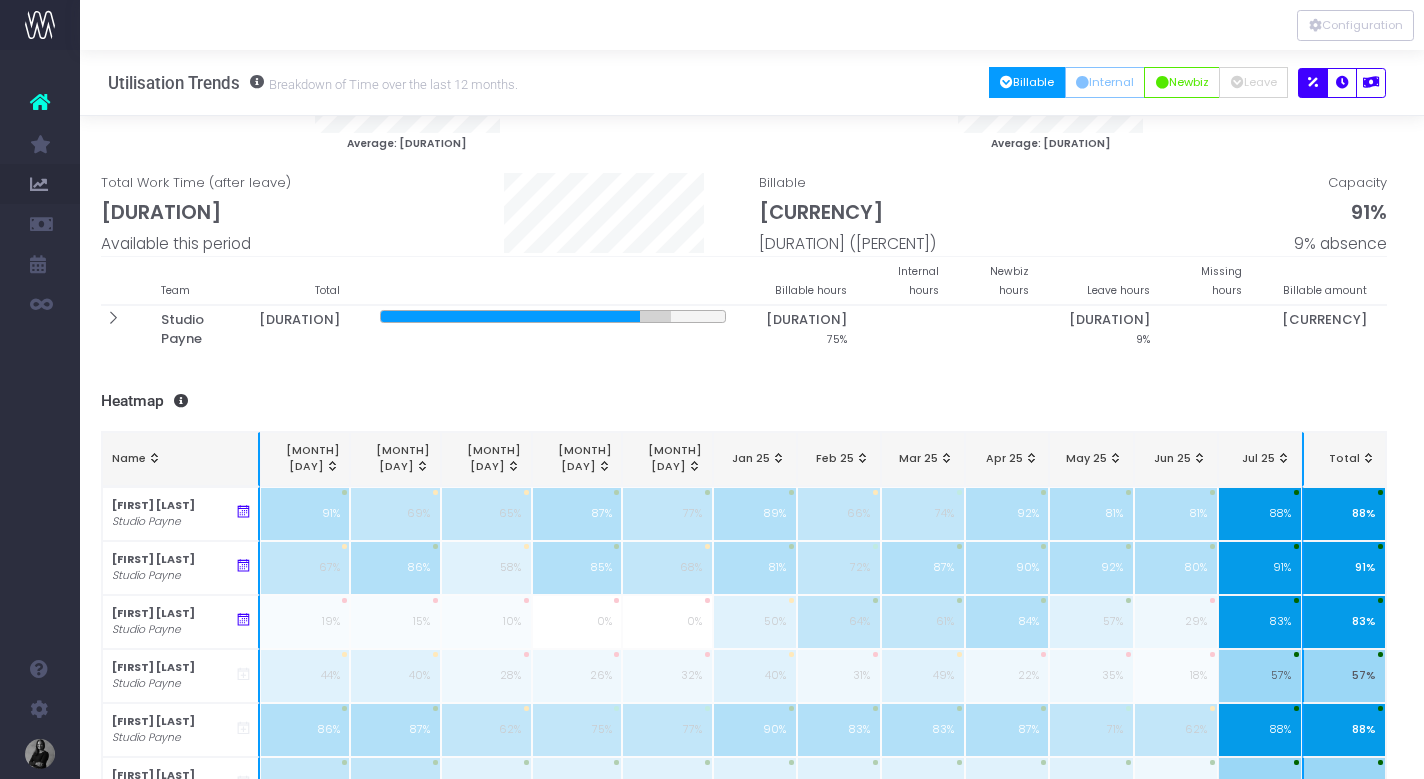 scroll, scrollTop: 86, scrollLeft: 8, axis: both 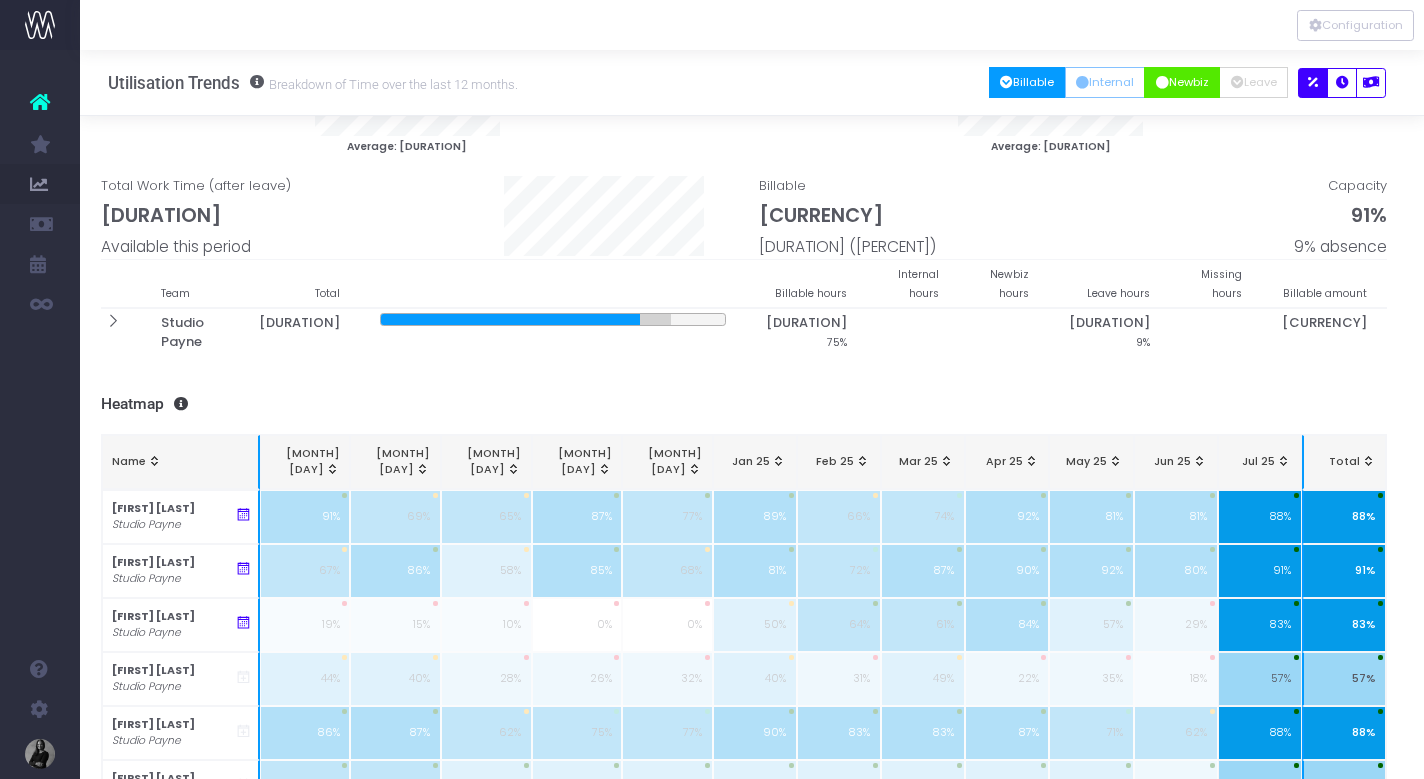 click at bounding box center [1162, 83] 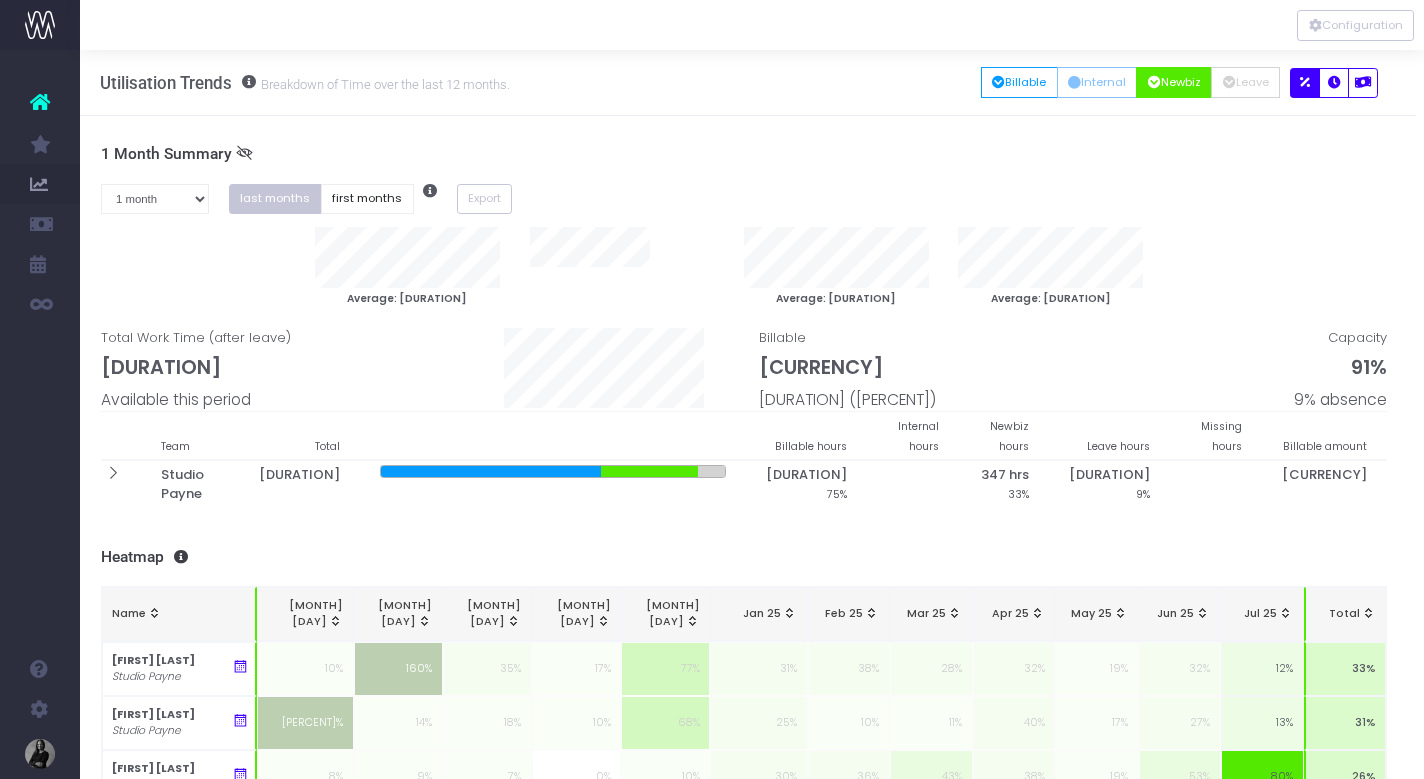 scroll, scrollTop: 0, scrollLeft: 7, axis: horizontal 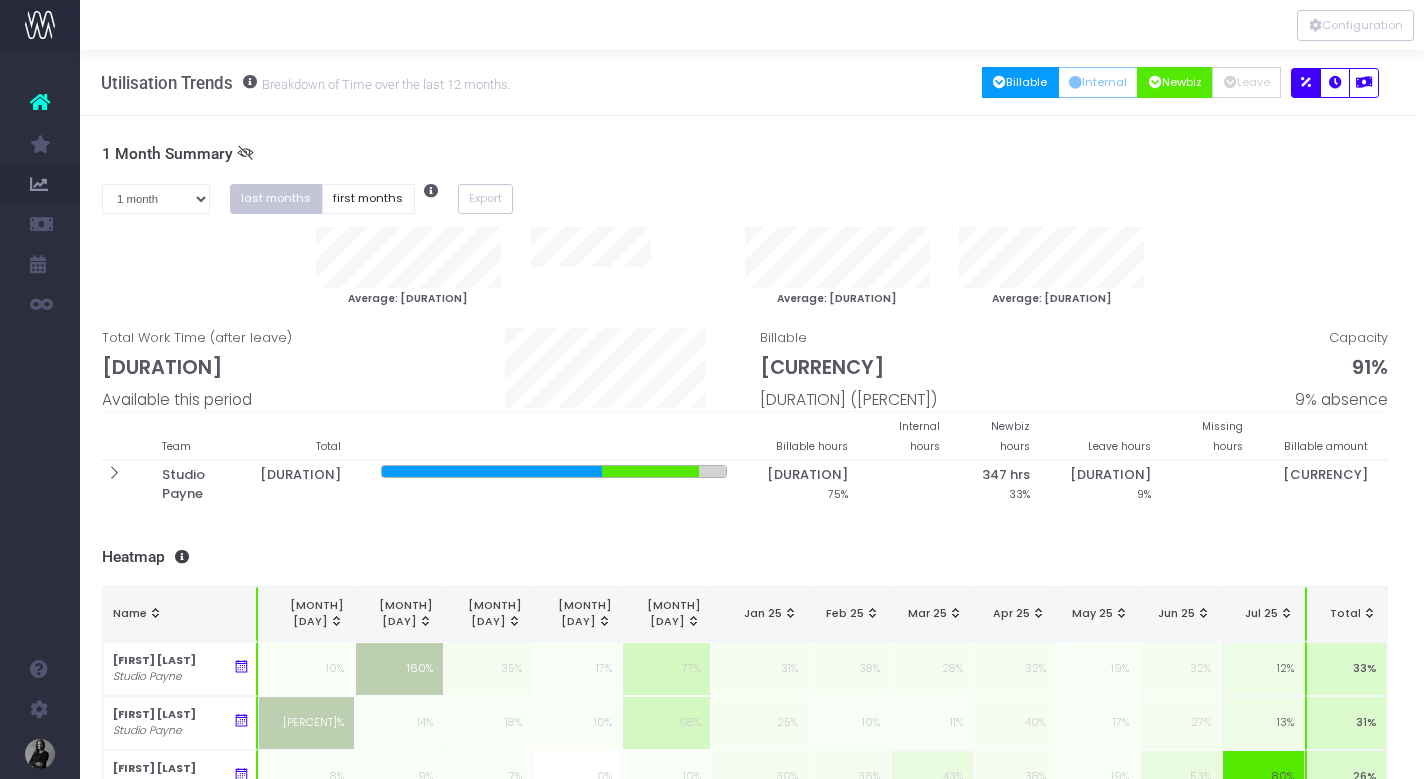 click on "Billable" at bounding box center [1020, 82] 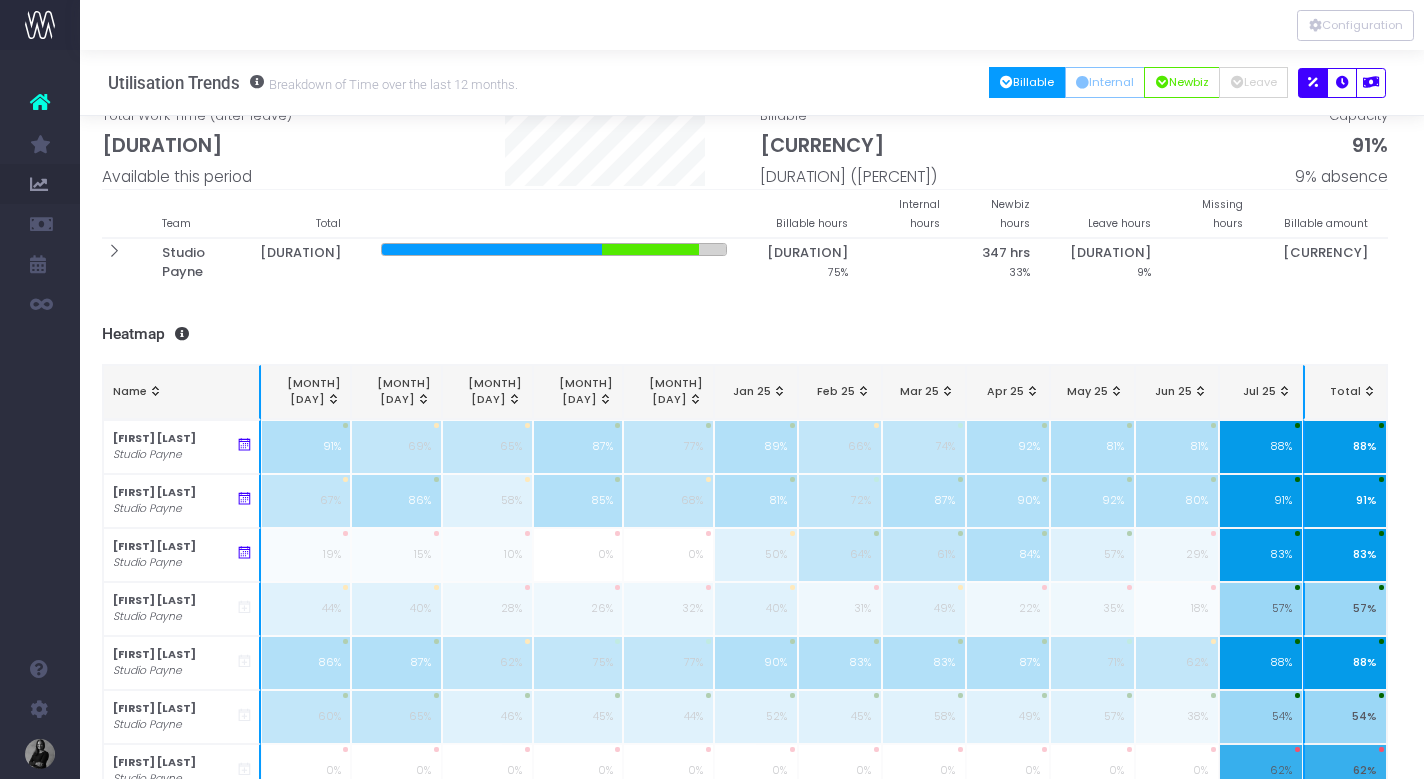 scroll, scrollTop: 130, scrollLeft: 6, axis: both 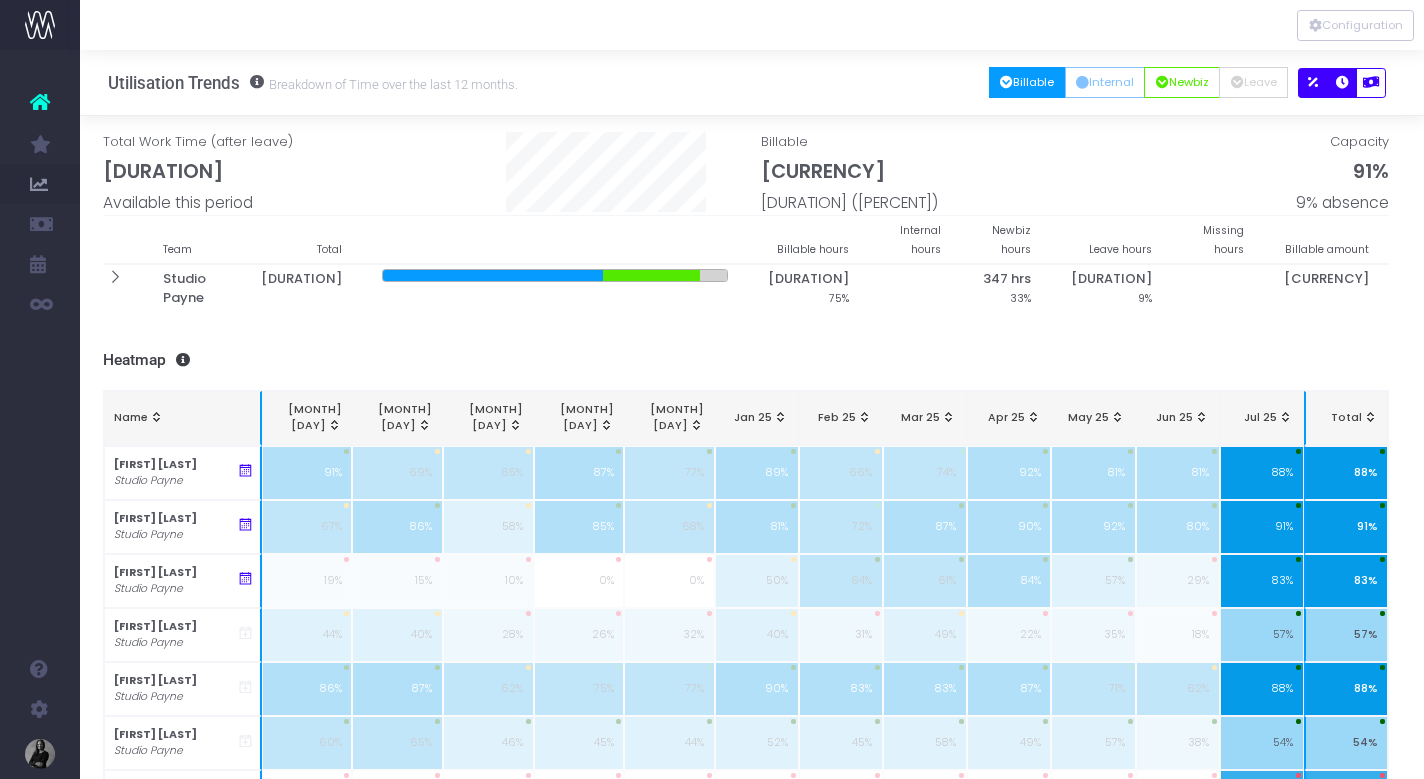 click at bounding box center (1342, 83) 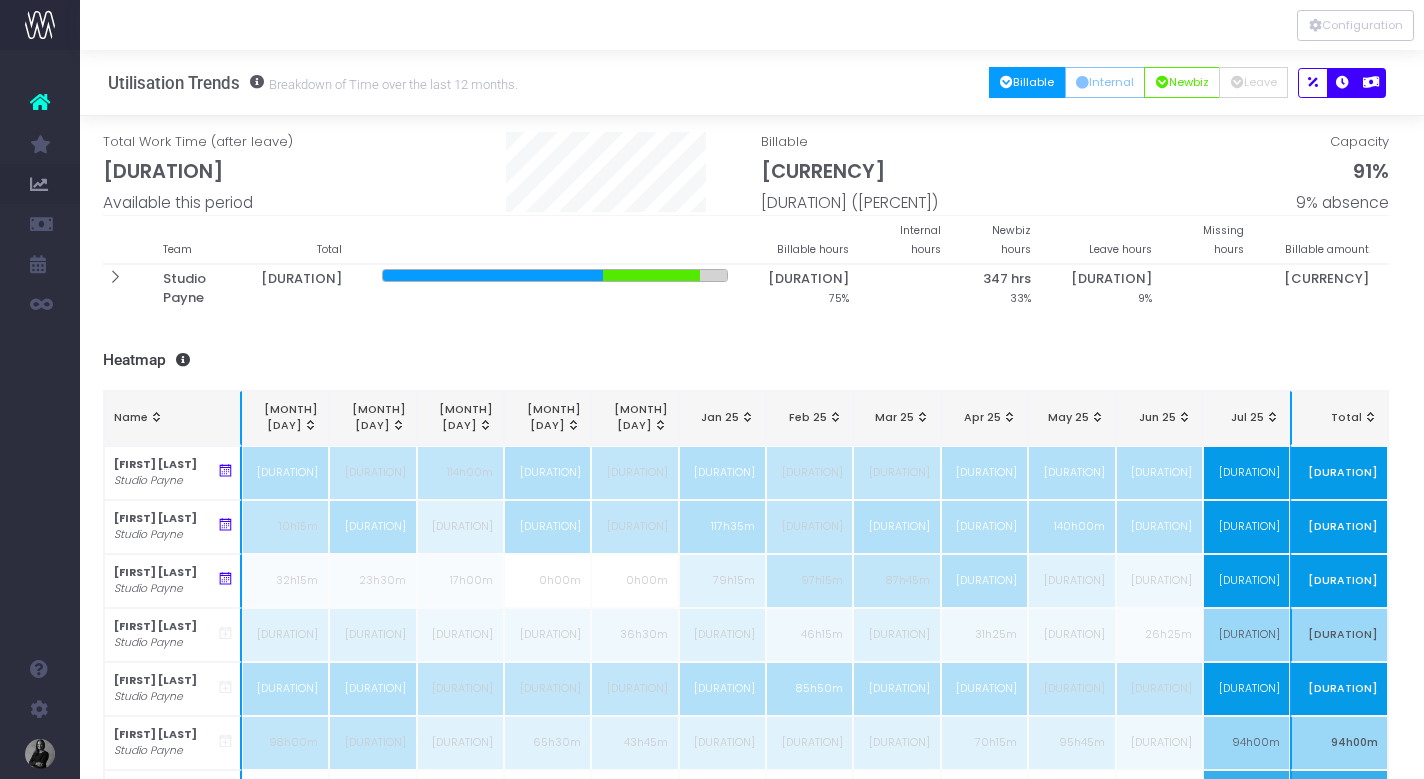 click at bounding box center (1371, 83) 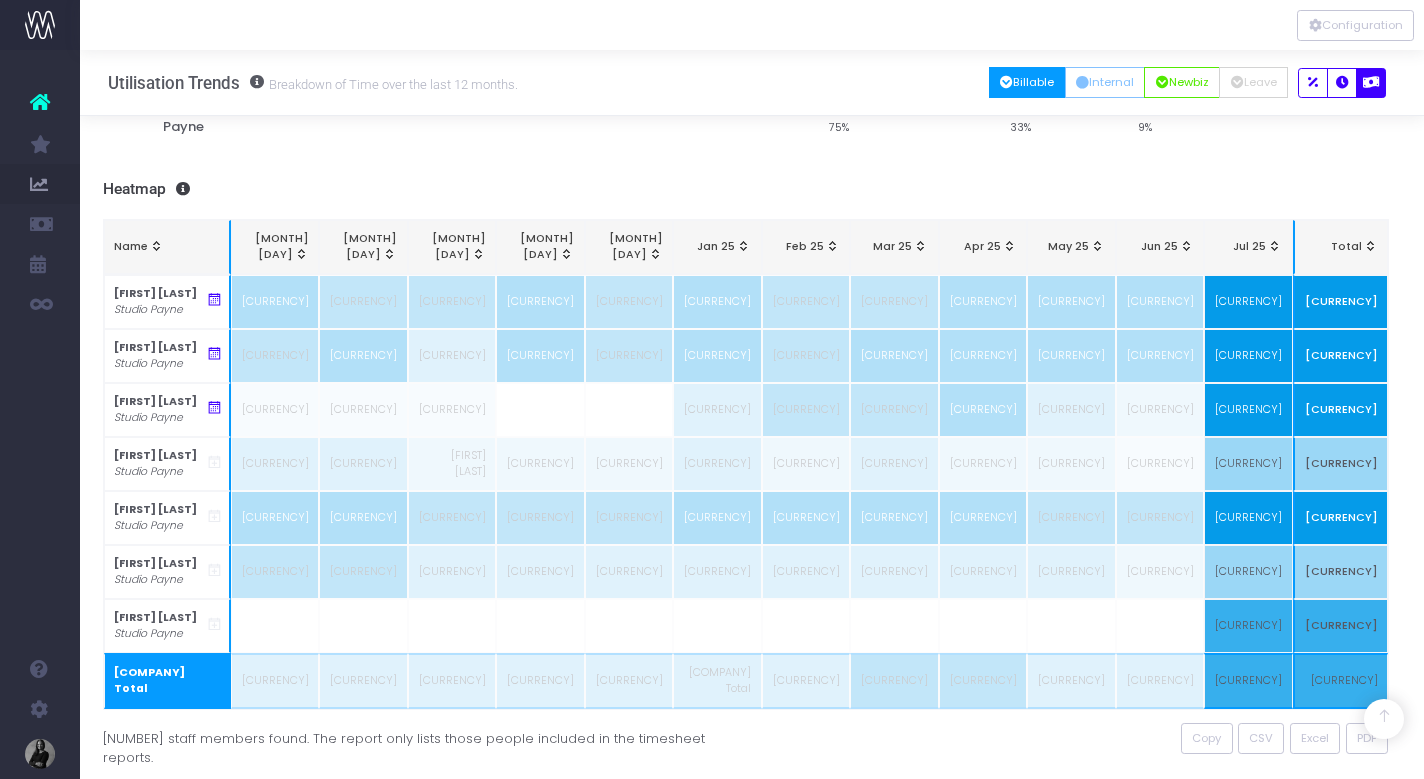 scroll, scrollTop: 302, scrollLeft: 6, axis: both 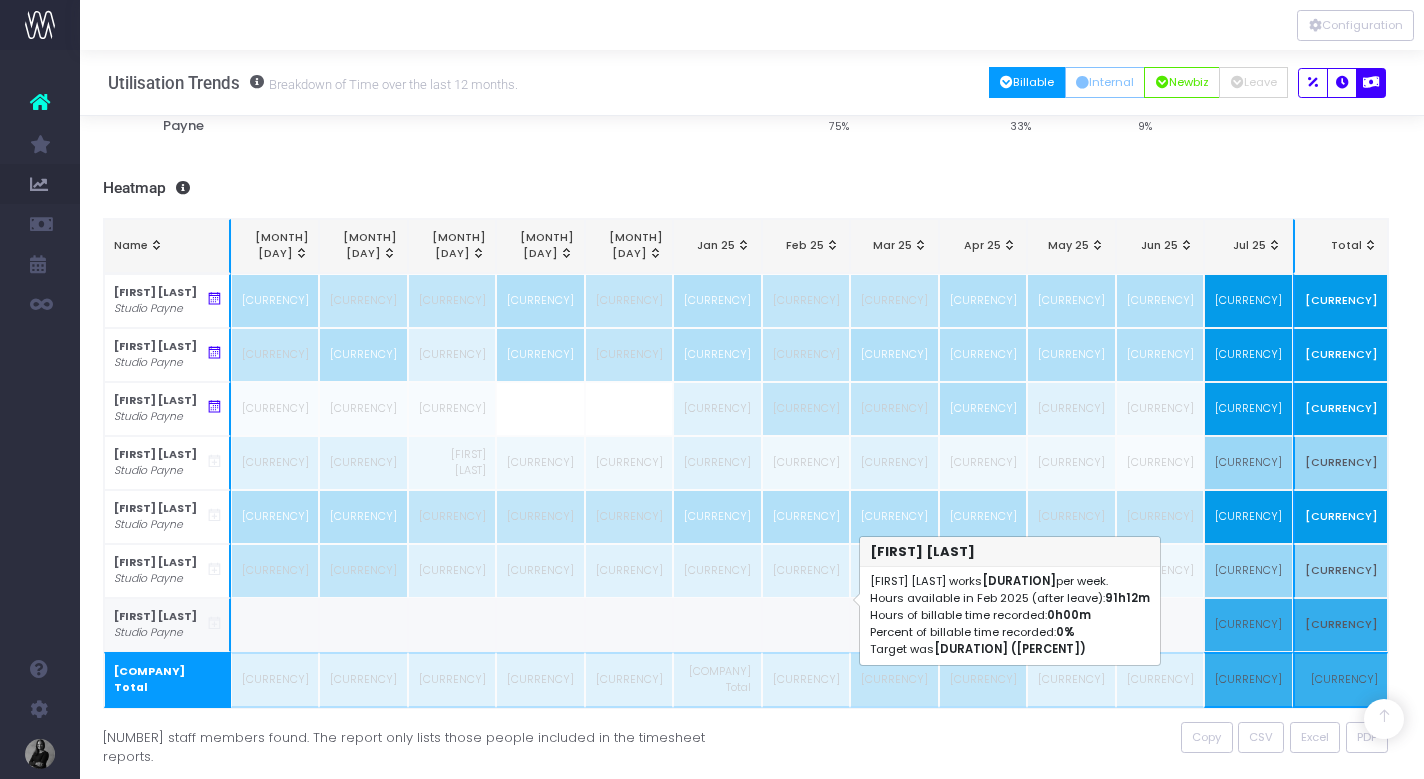 click on "To begin, click a work type button at the top right...
1 Month Summary
1 month
2 months
3 months
4 months
5 months
6 months
7 months
8 months
9 months
10 months
11 months
12 months
last months
Export
Average: [DURATION]" at bounding box center (746, 291) 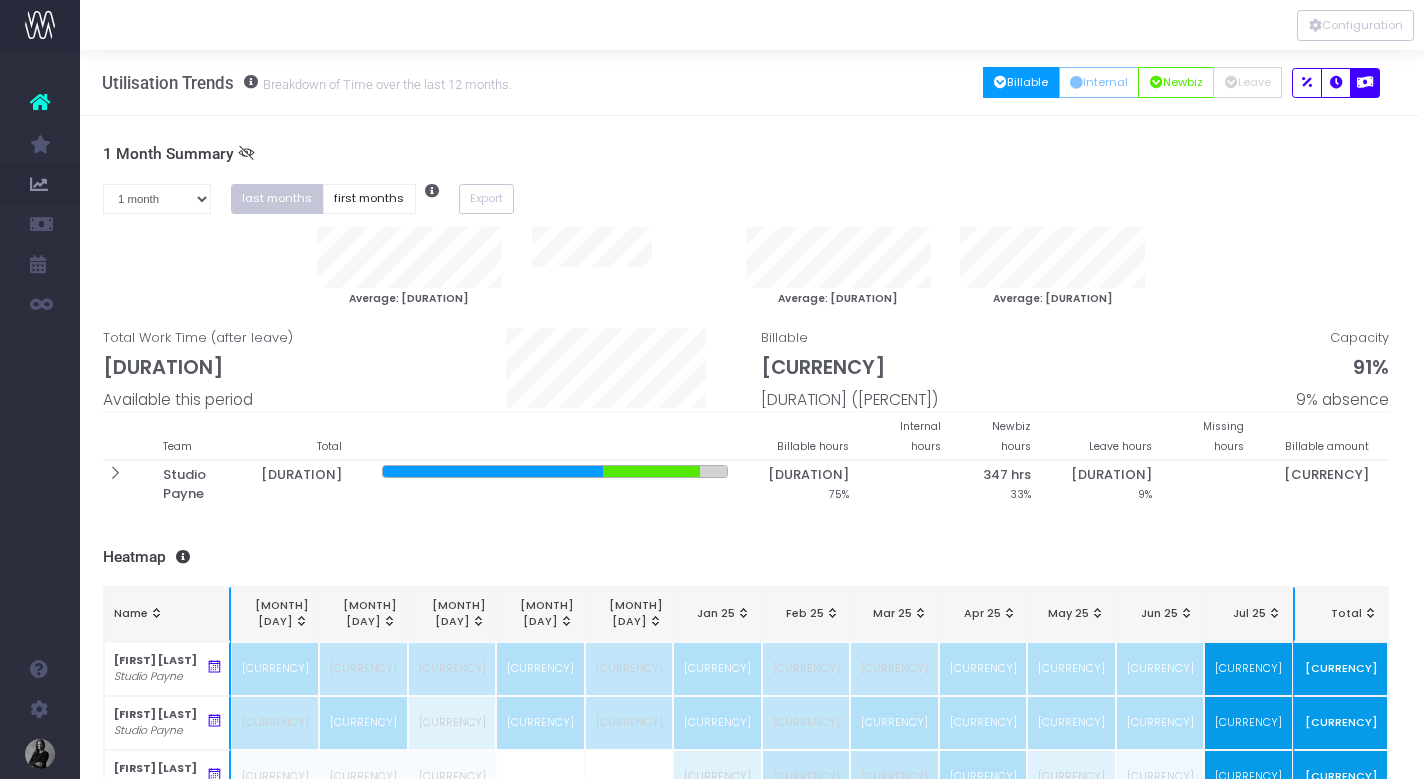 scroll, scrollTop: 0, scrollLeft: 6, axis: horizontal 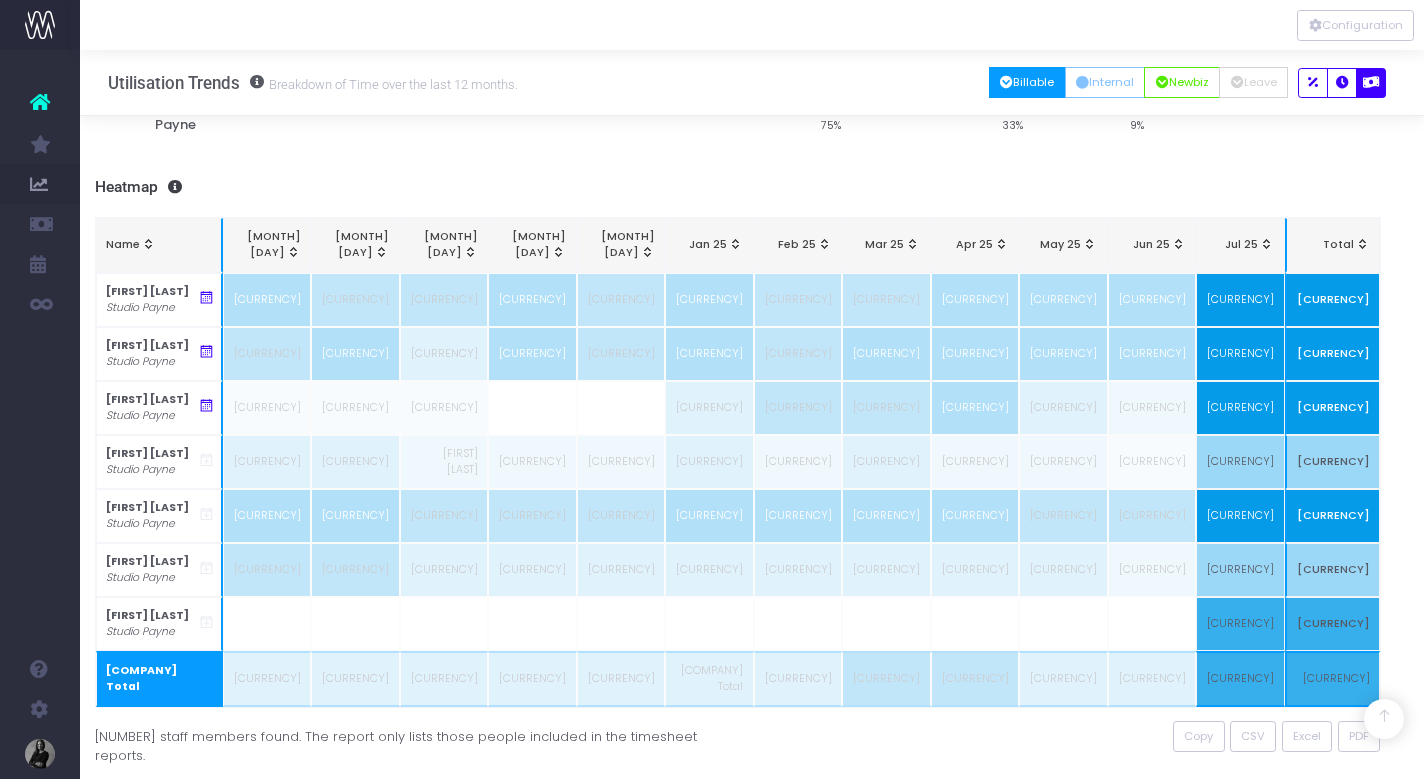 click on "Copy   CSV   Excel   PDF" at bounding box center (1067, 736) 